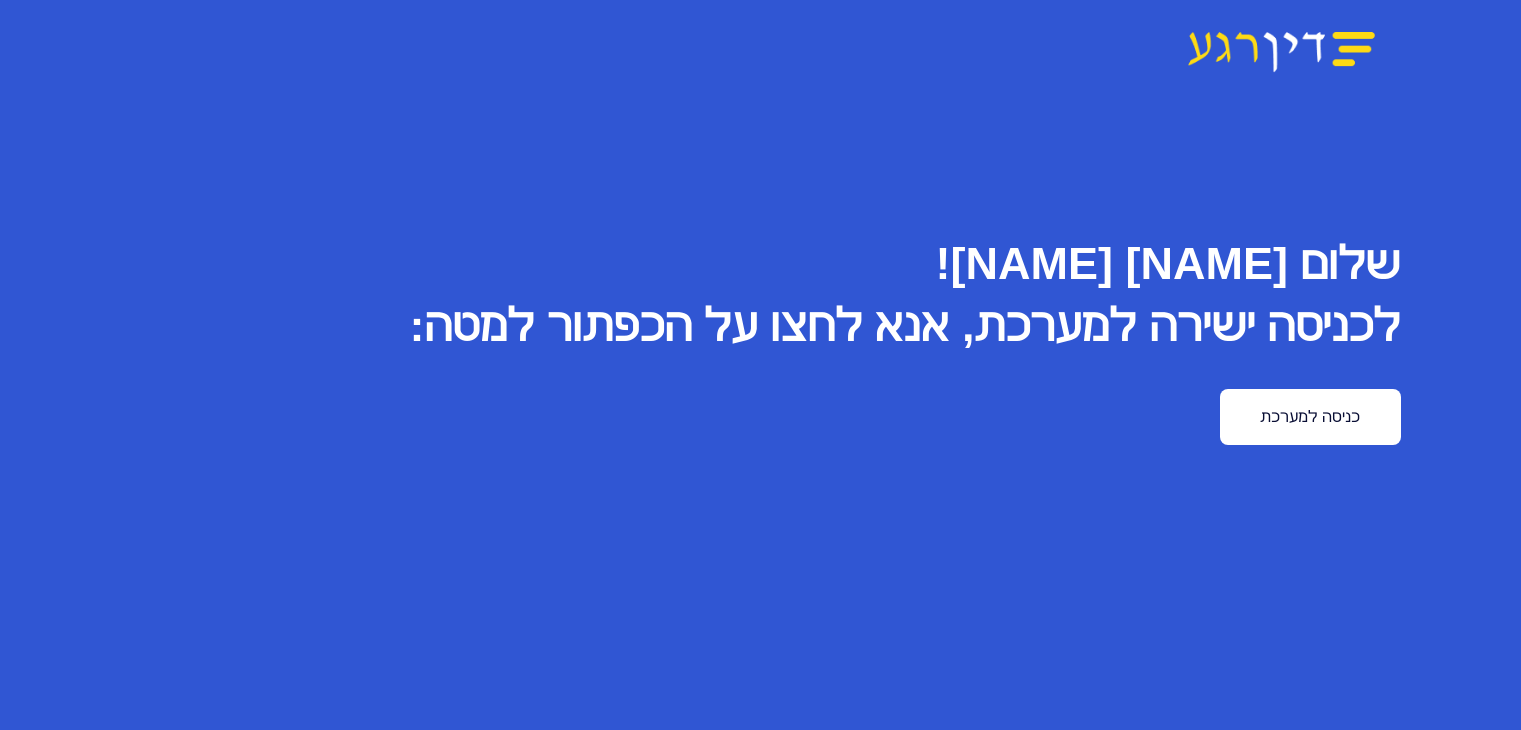 scroll, scrollTop: 0, scrollLeft: 0, axis: both 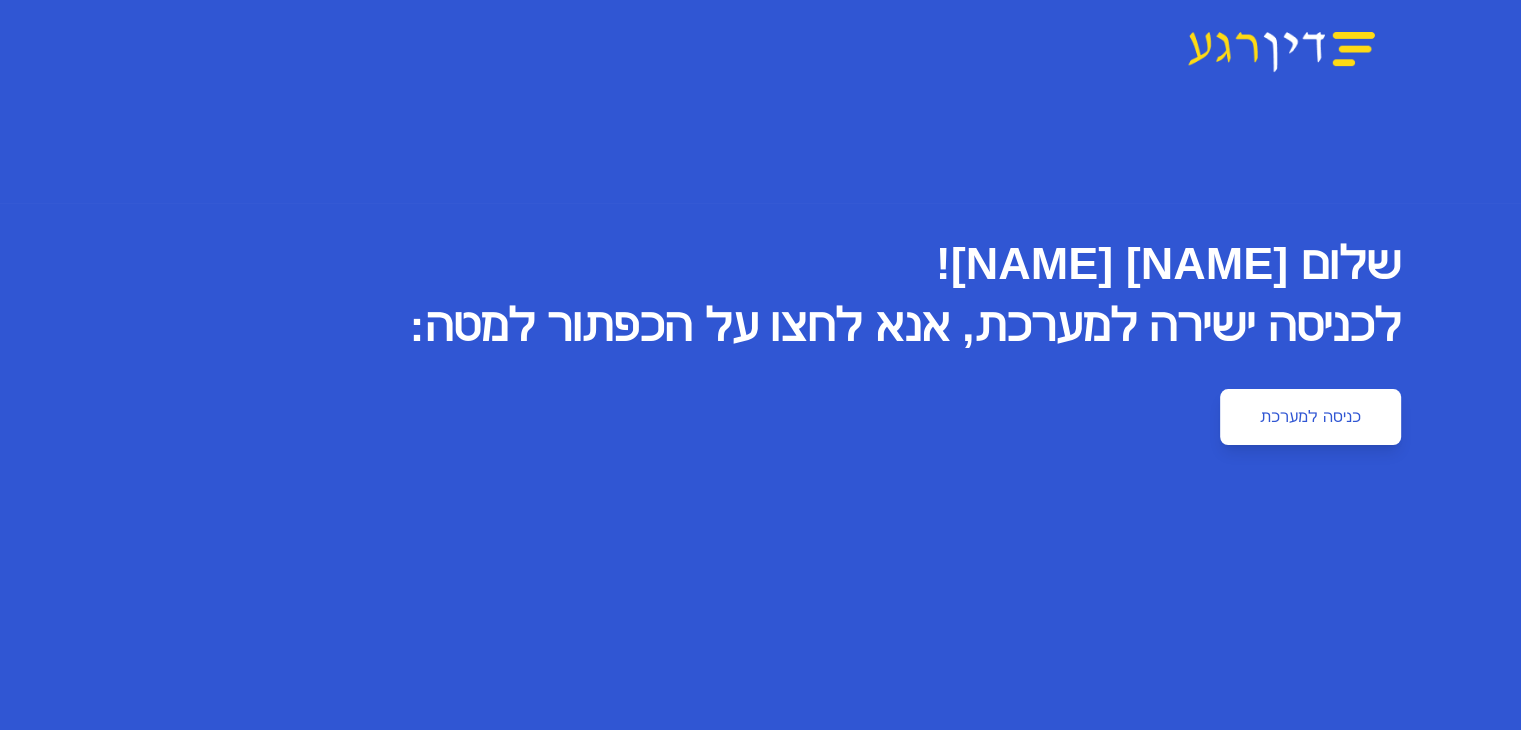 click on "כניסה למערכת" at bounding box center (1310, 417) 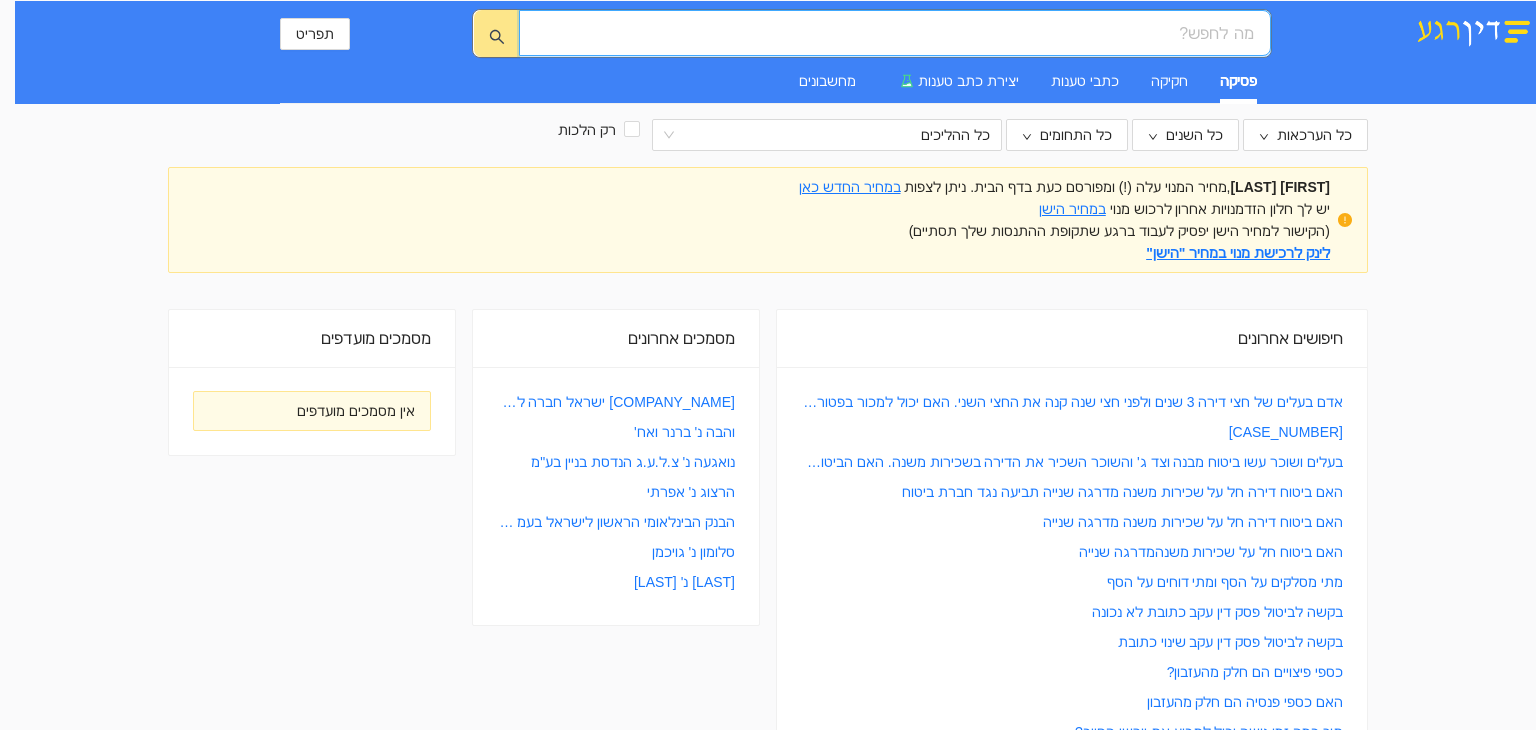 scroll, scrollTop: 0, scrollLeft: 0, axis: both 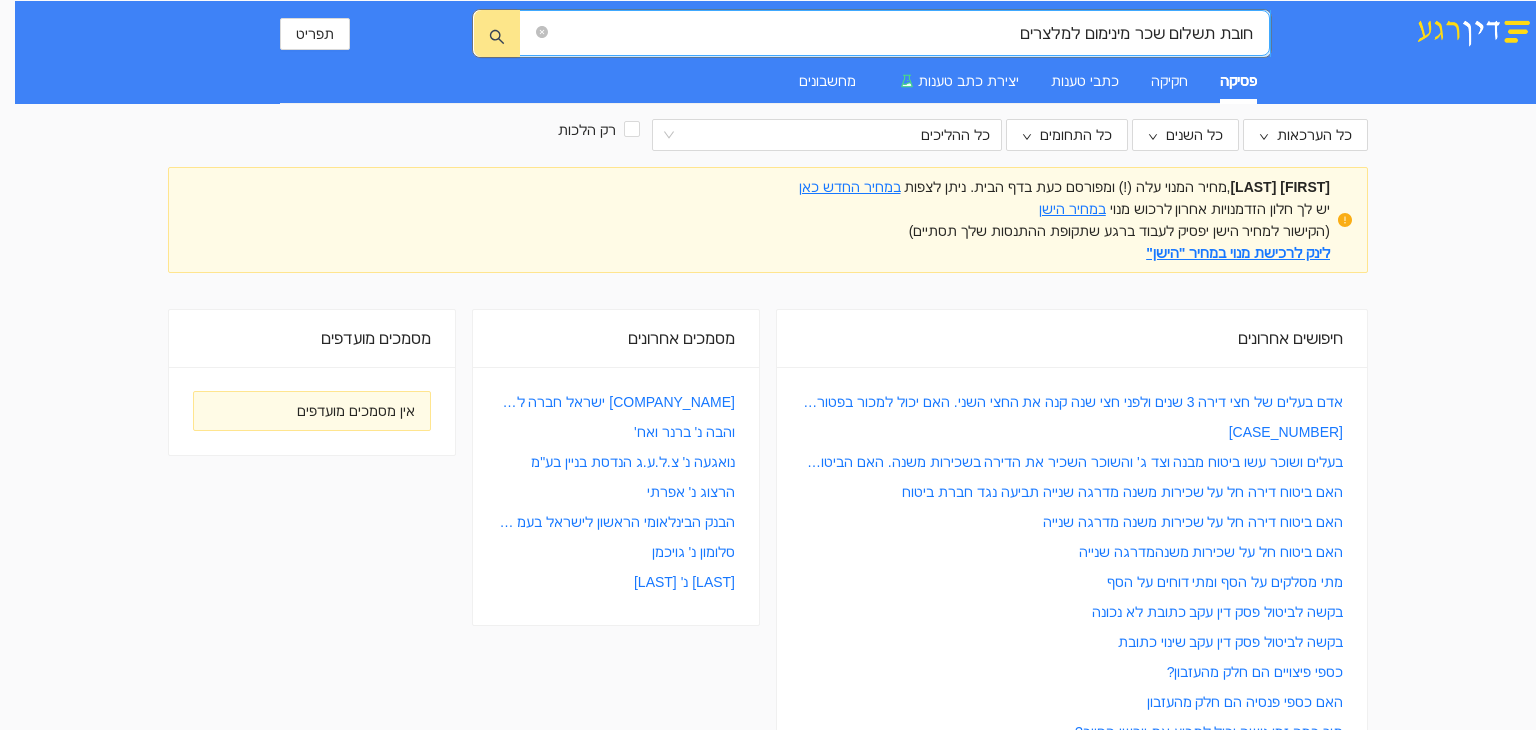 type on "חובת תשלום שכר מינימום למלצרים" 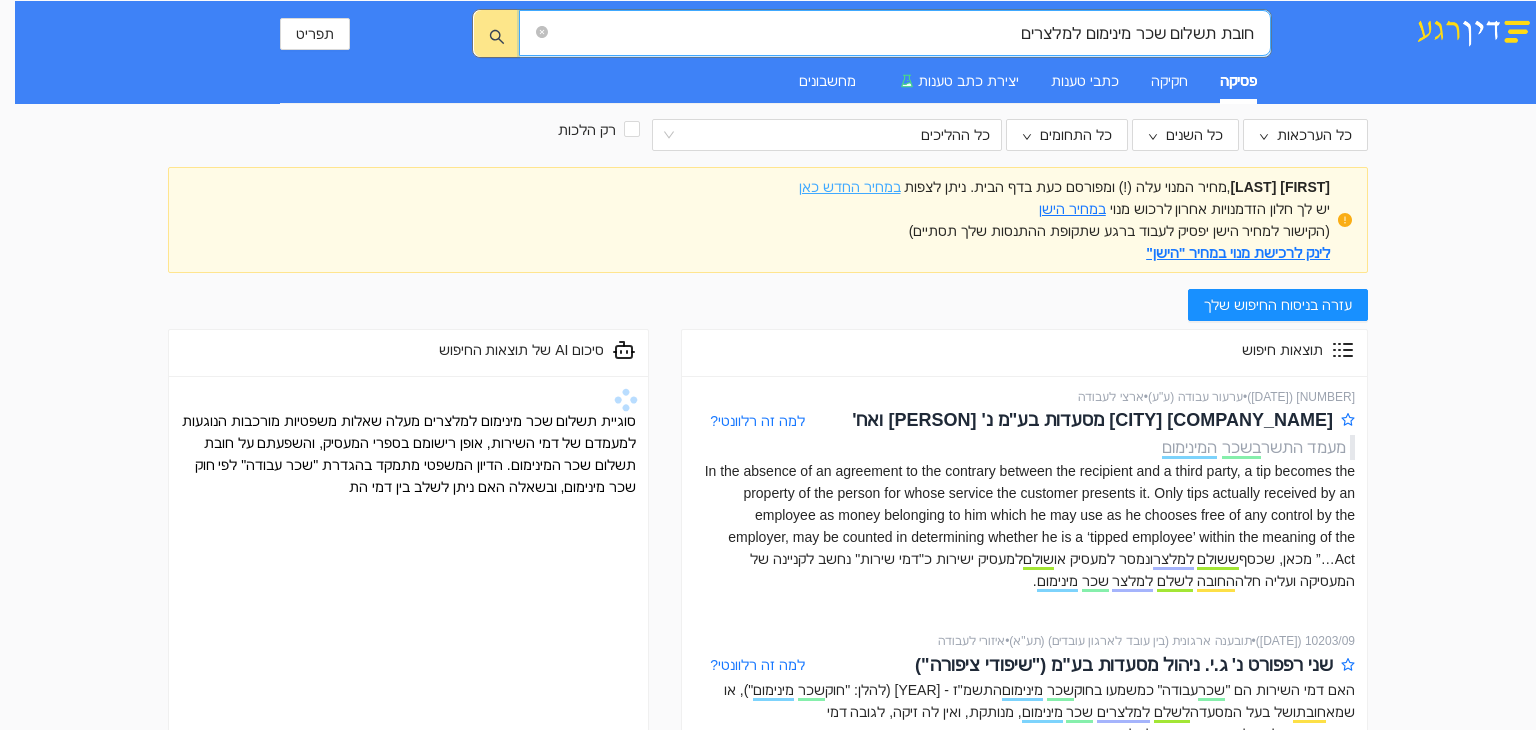 click on "במחיר החדש כאן" at bounding box center [850, 187] 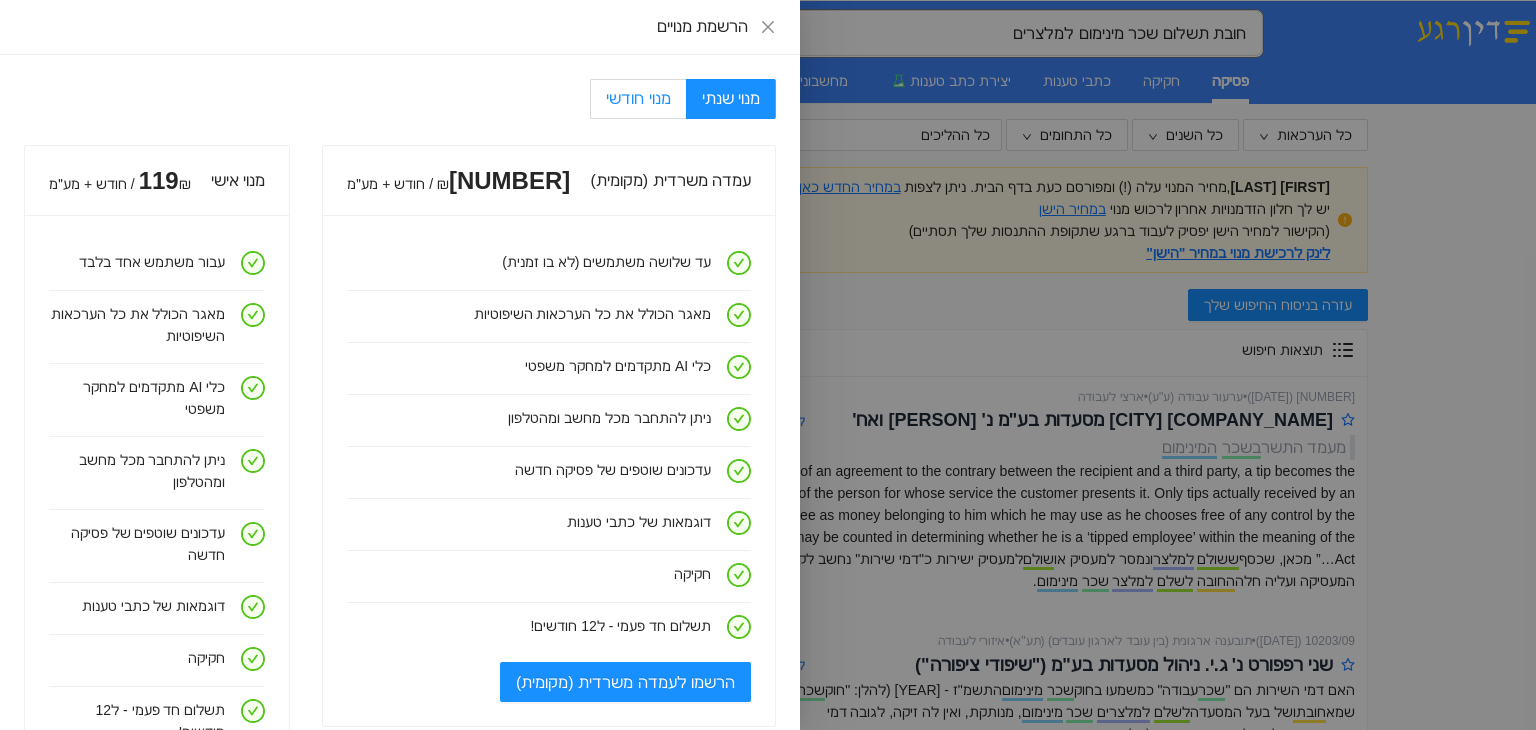 click on "מנוי חודשי" at bounding box center (638, 98) 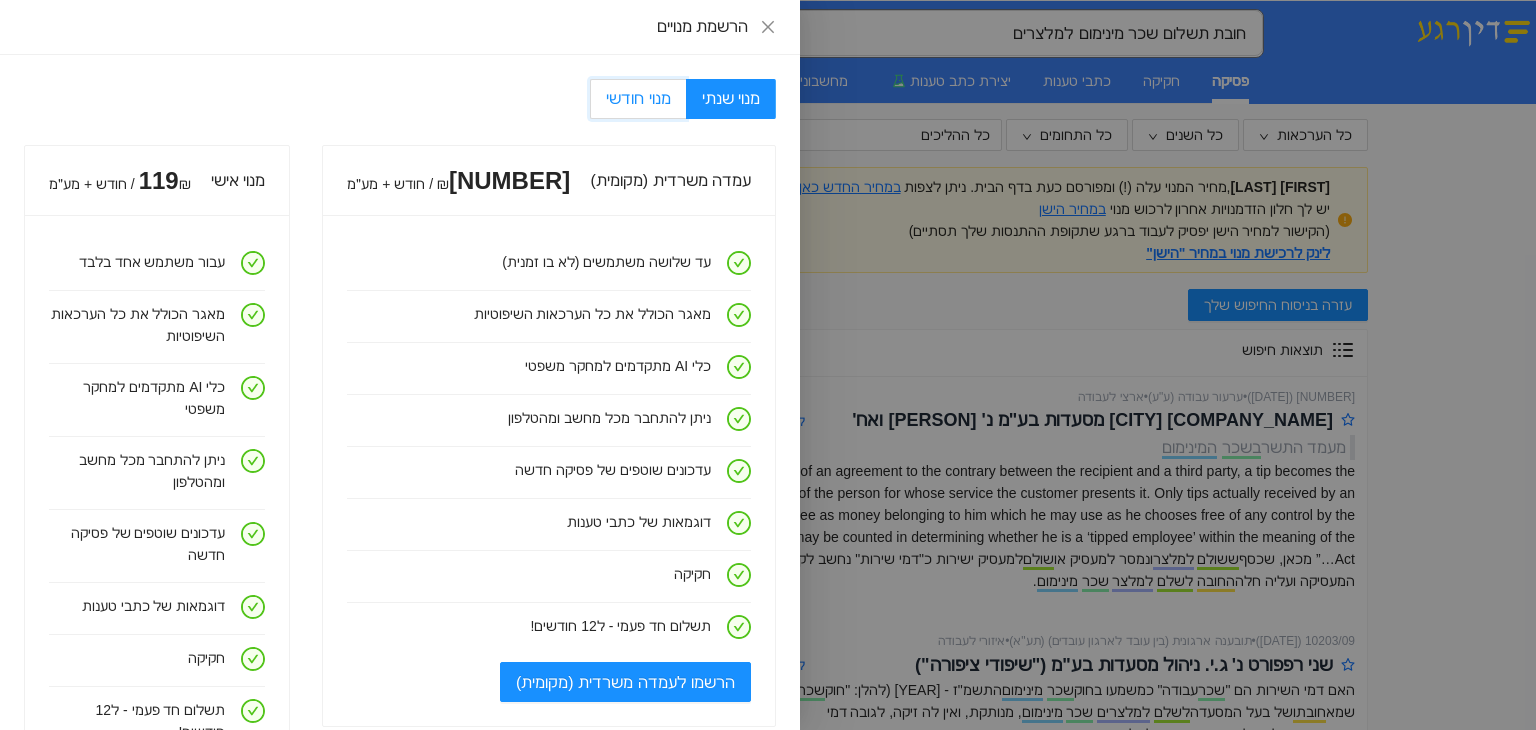 click on "מנוי חודשי" at bounding box center (685, 100) 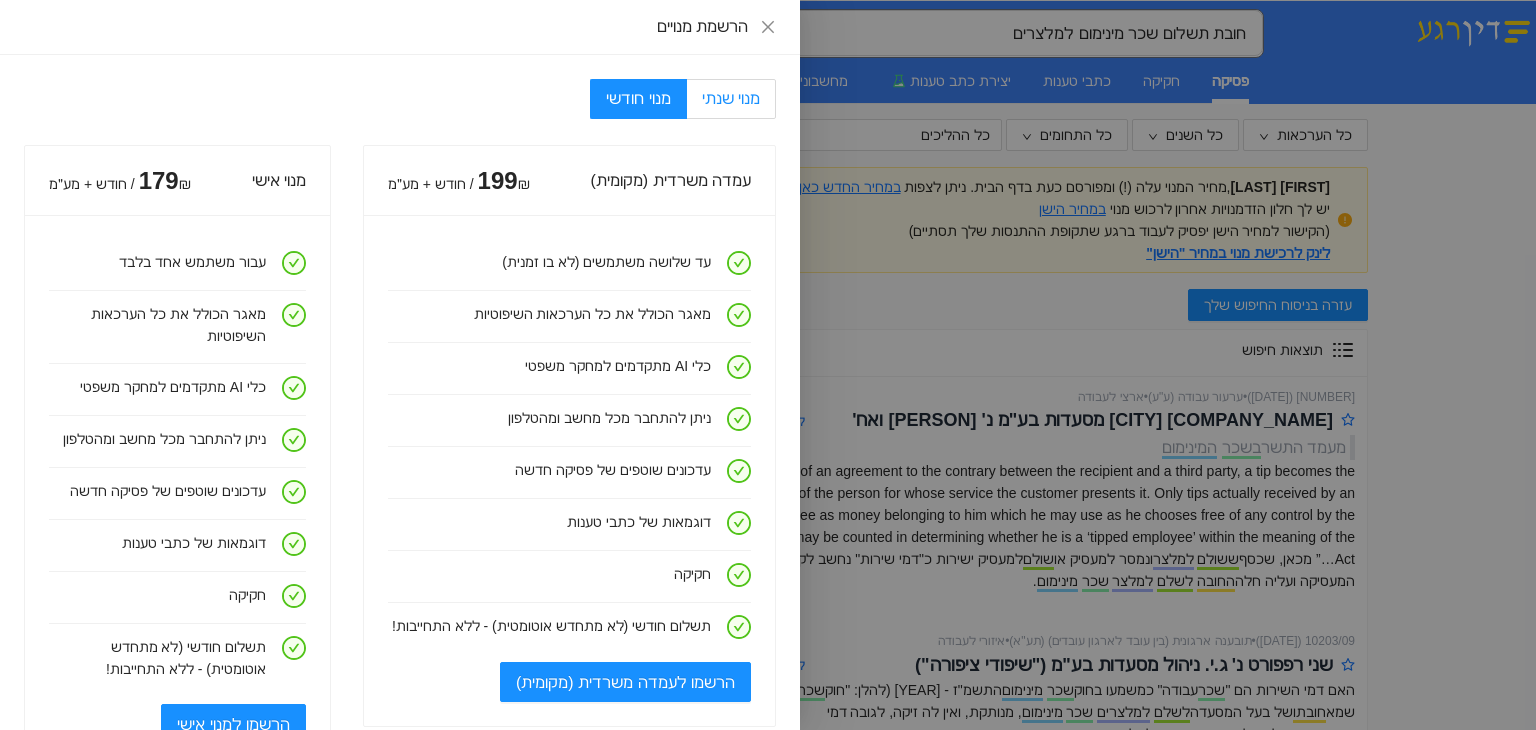 click on "מנוי שנתי" at bounding box center [731, 98] 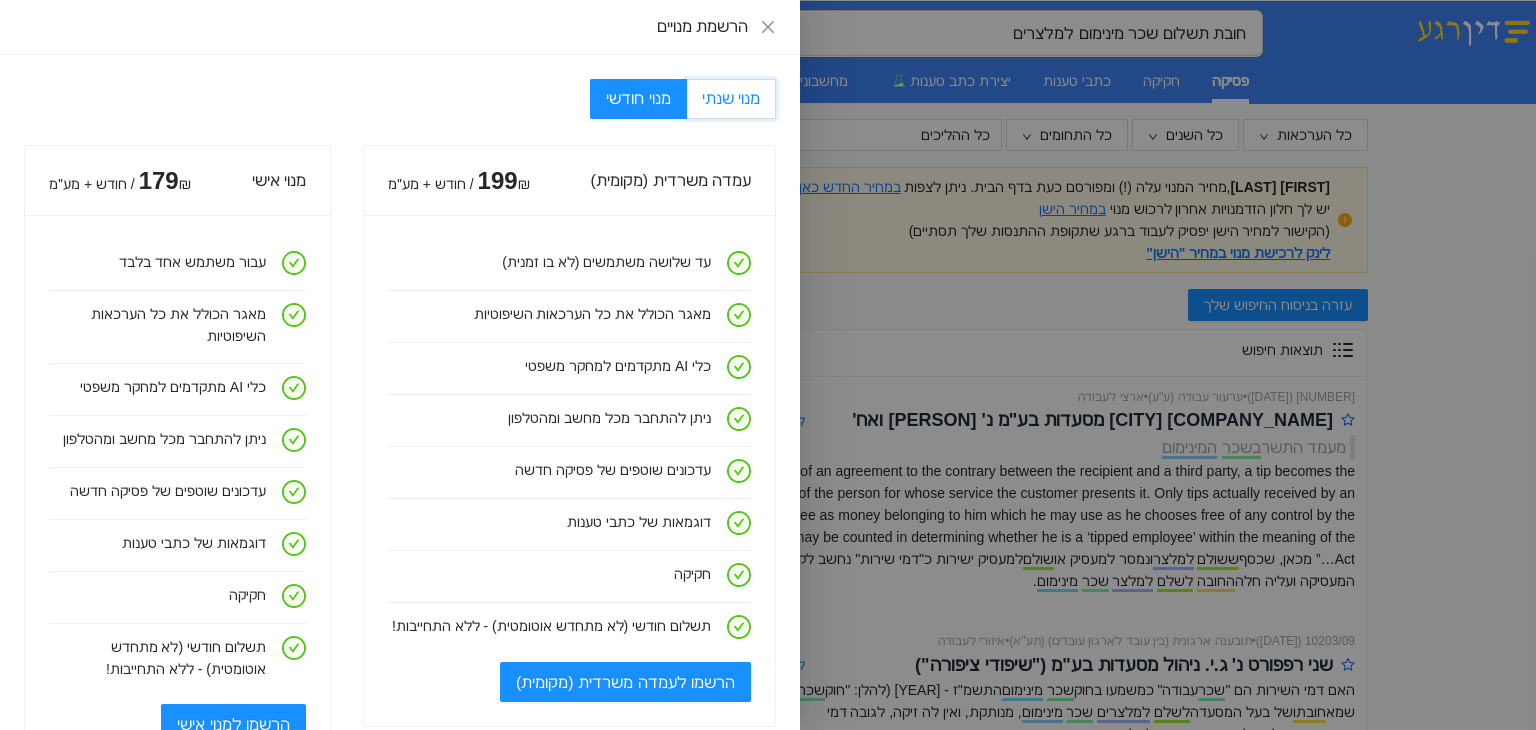 click on "מנוי שנתי" at bounding box center (774, 100) 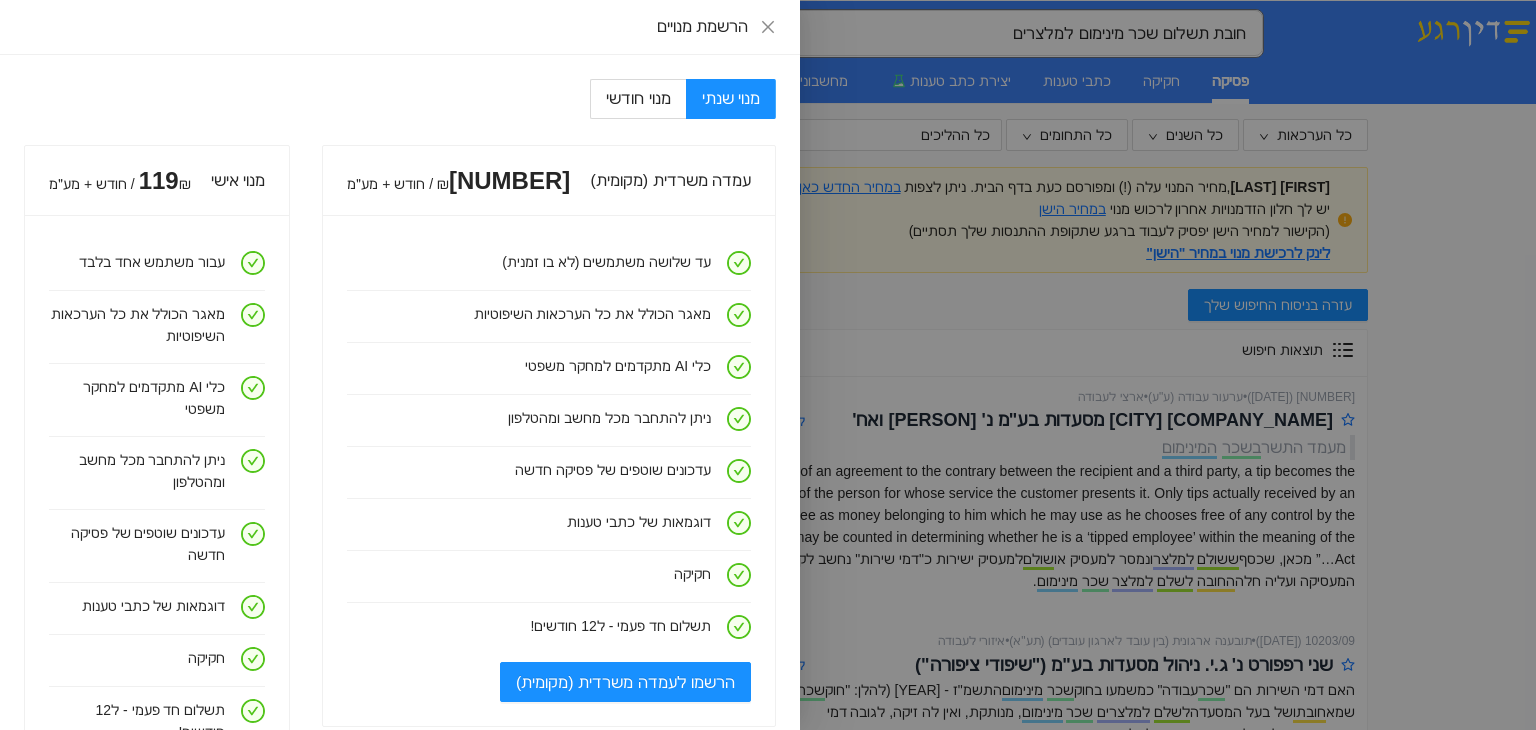 click at bounding box center (768, 365) 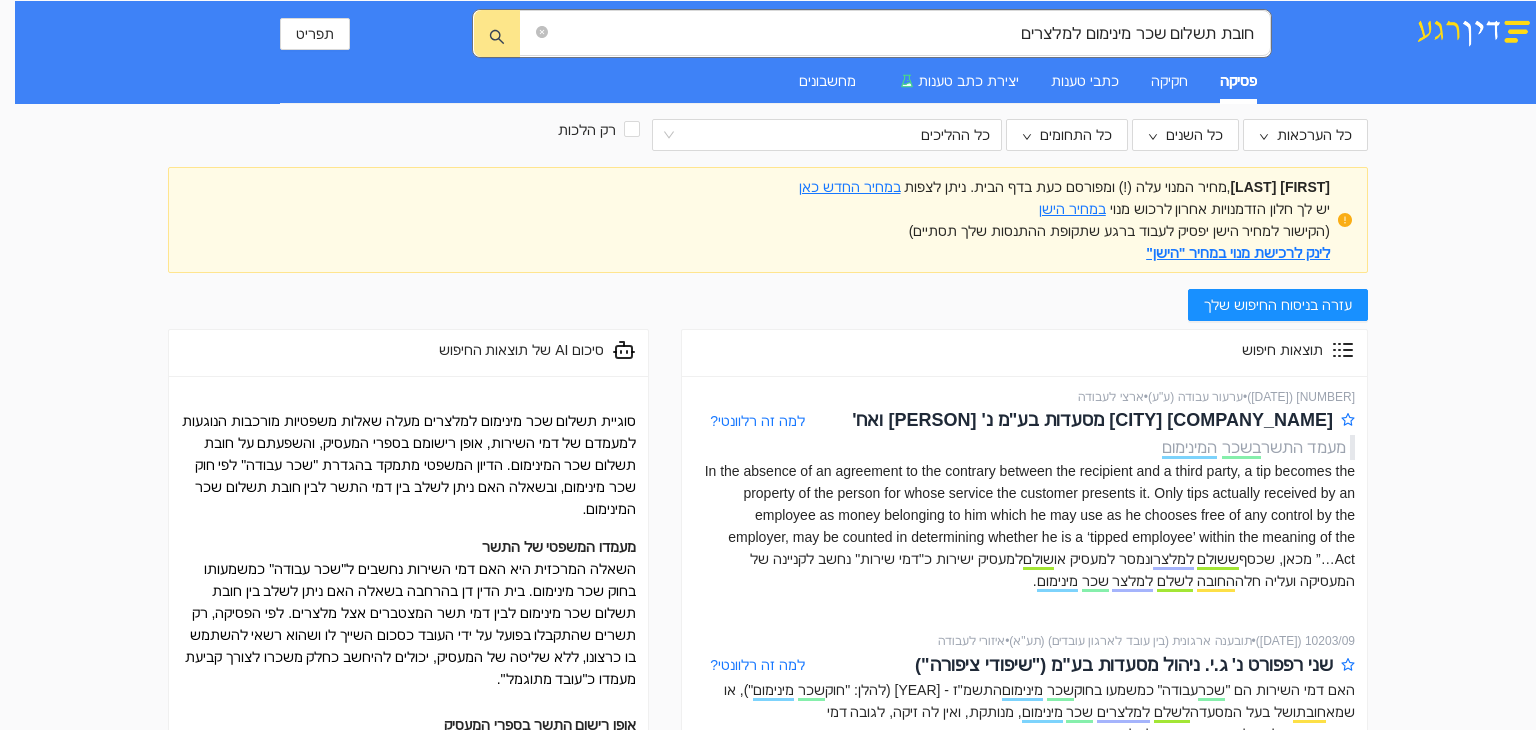 click on "במחיר הישן" at bounding box center (1072, 209) 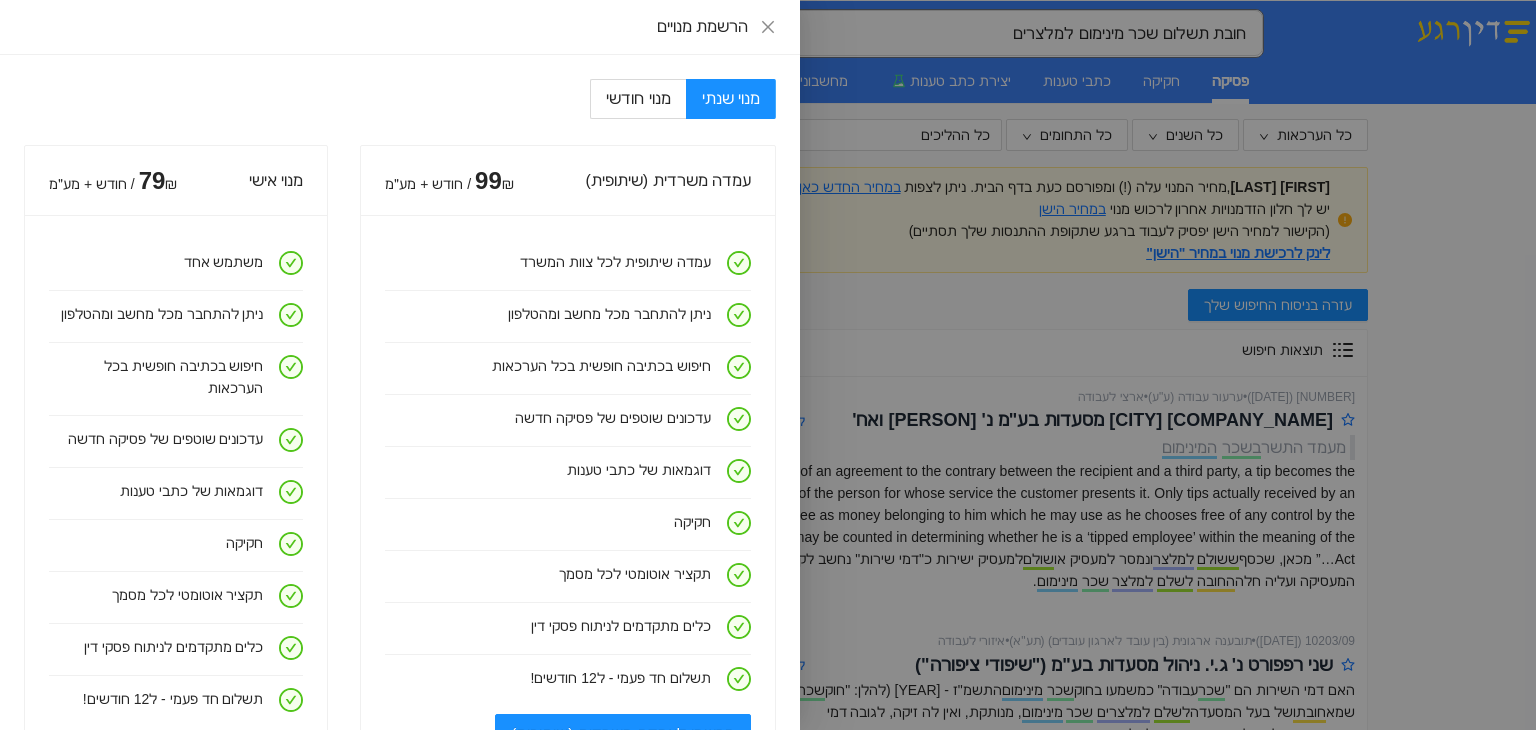 click at bounding box center [768, 365] 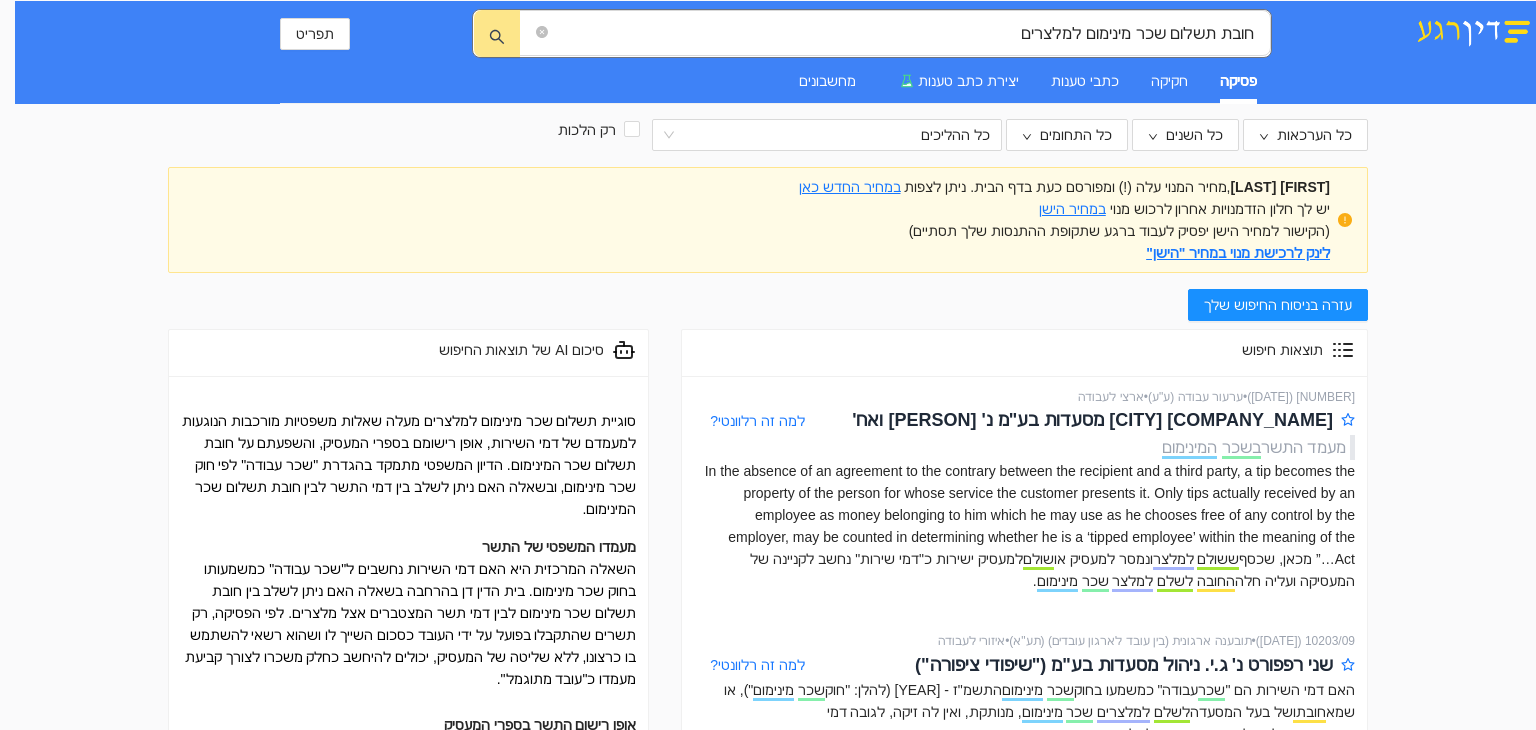 click on "במחיר החדש כאן" at bounding box center [850, 187] 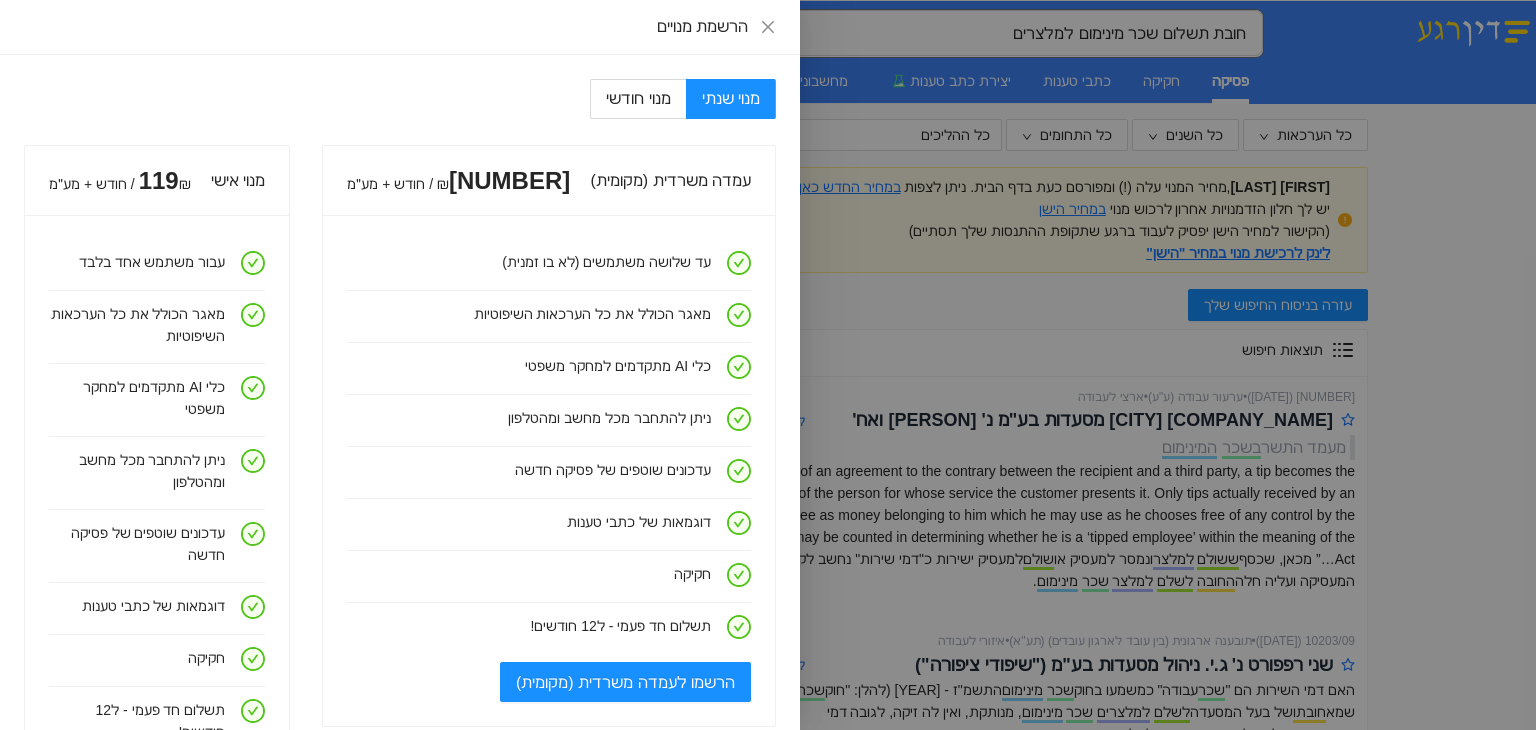 click at bounding box center (768, 365) 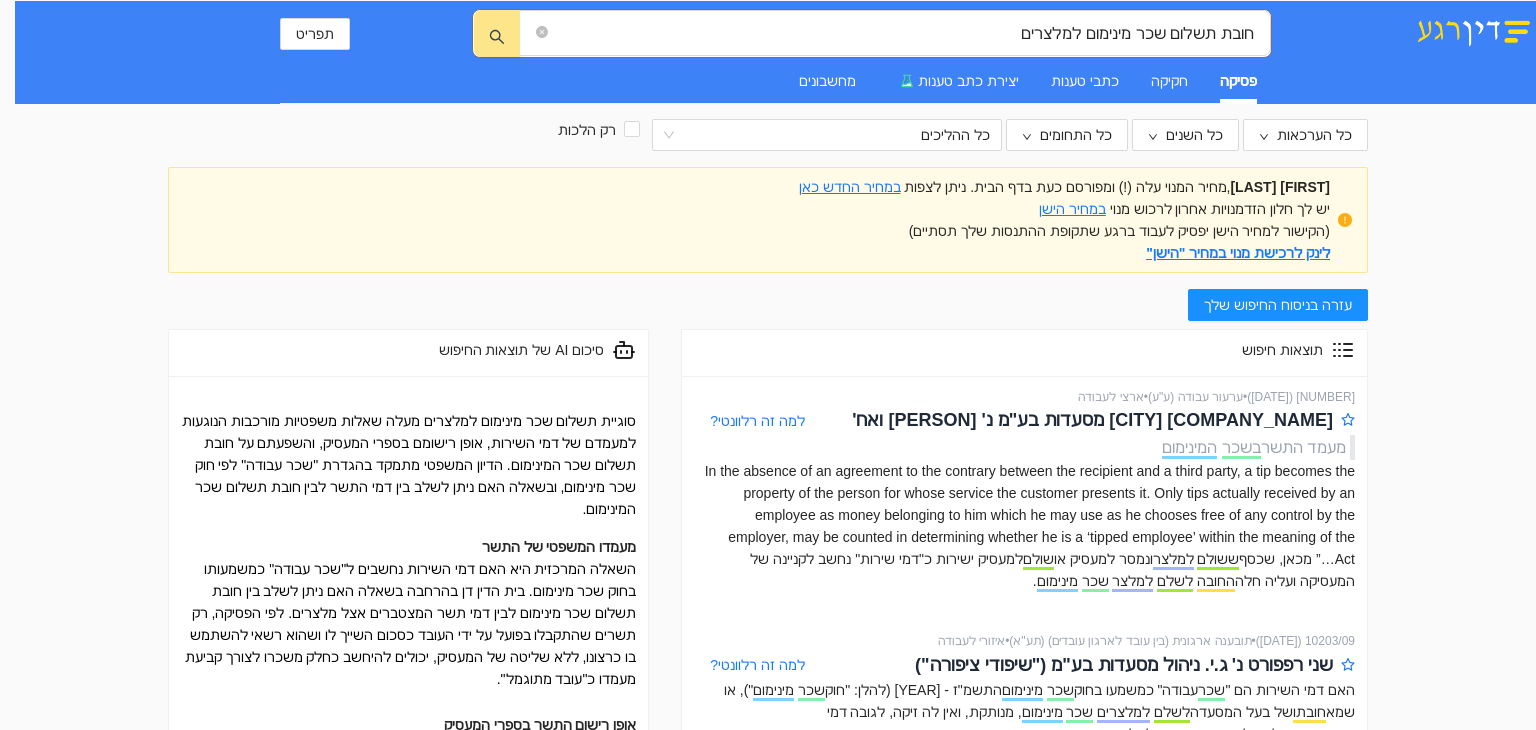 click on "לינק לרכישת מנוי במחיר "הישן"" at bounding box center [1238, 253] 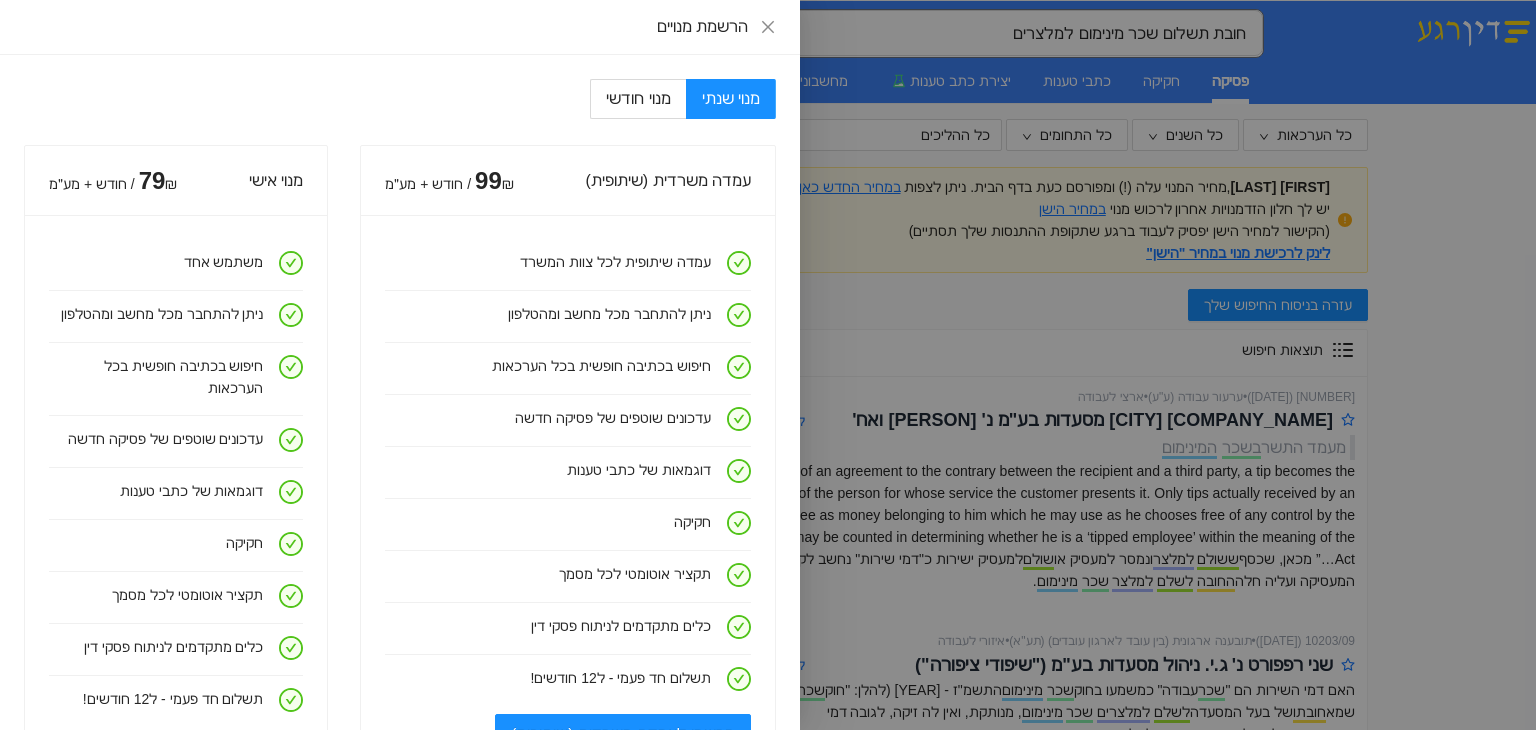 click at bounding box center [768, 365] 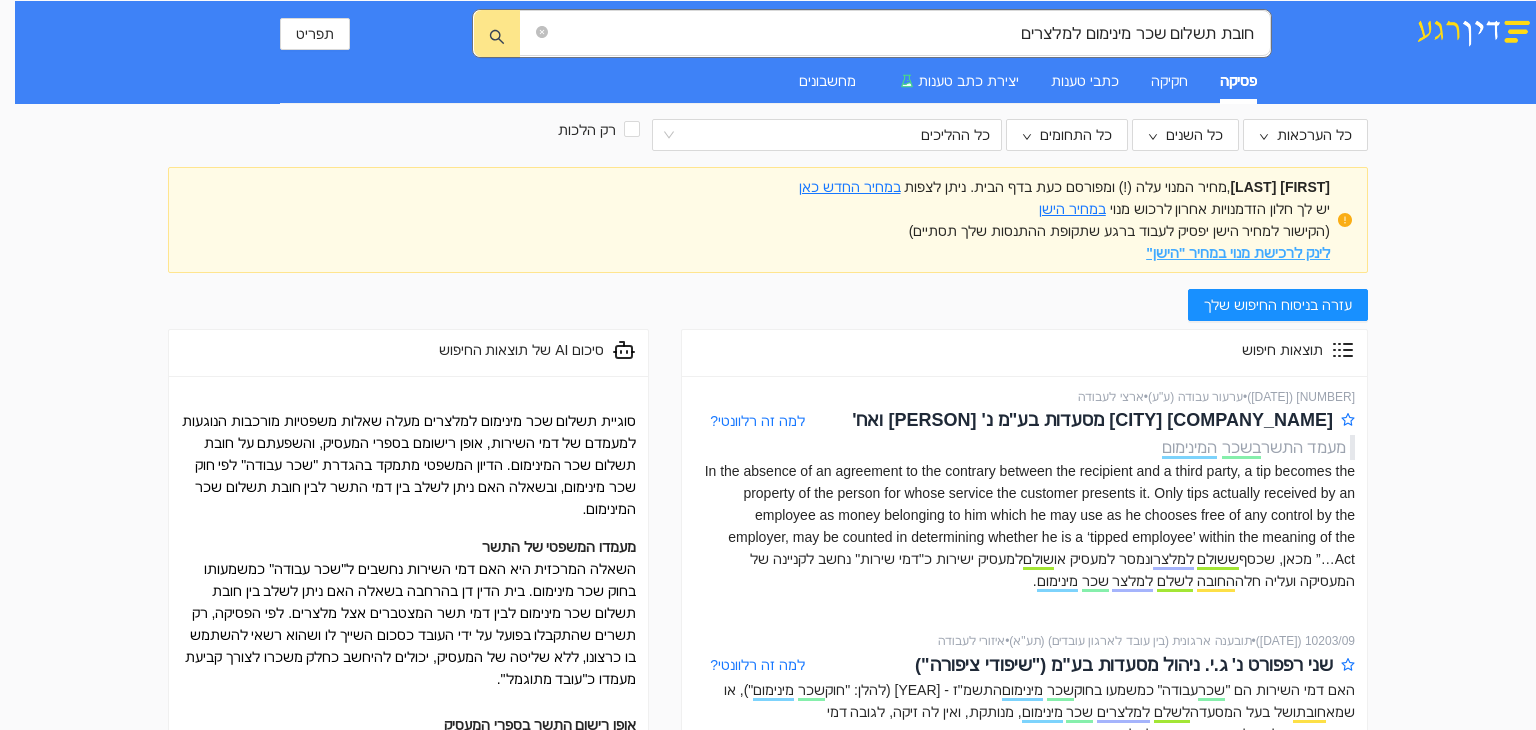 click on "לינק לרכישת מנוי במחיר "הישן"" at bounding box center [1238, 253] 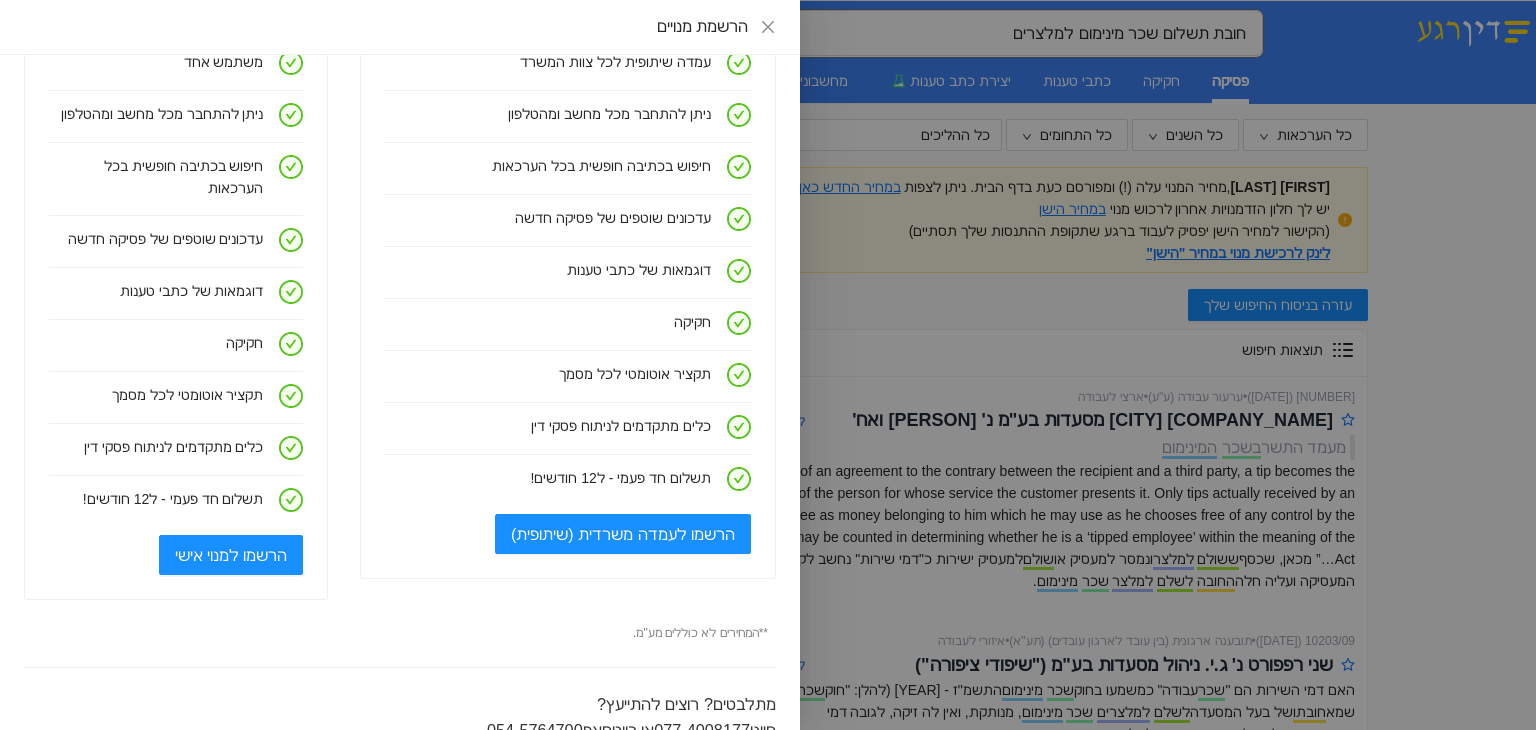 scroll, scrollTop: 300, scrollLeft: 0, axis: vertical 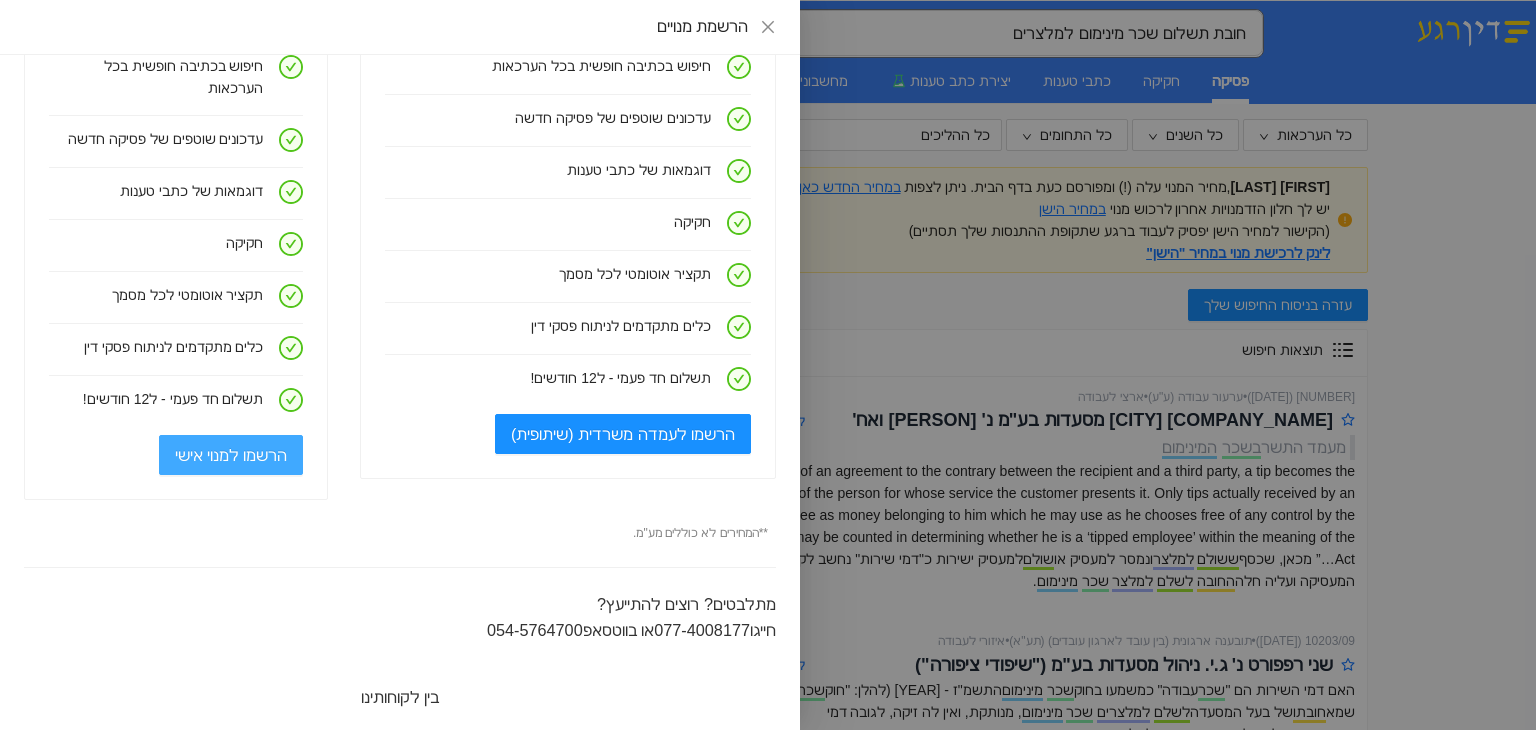 click on "הרשמו למנוי אישי" at bounding box center (231, 455) 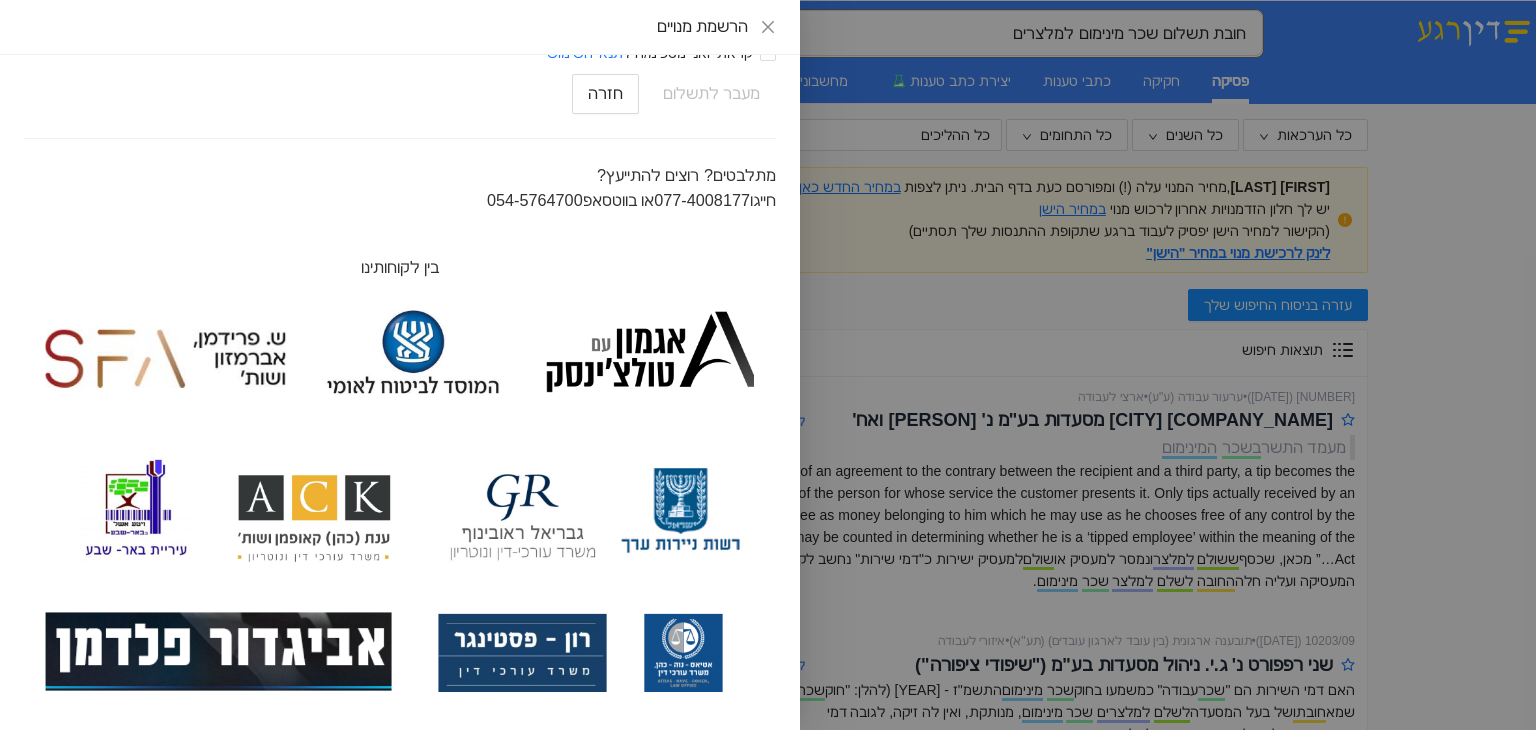 scroll, scrollTop: 0, scrollLeft: 0, axis: both 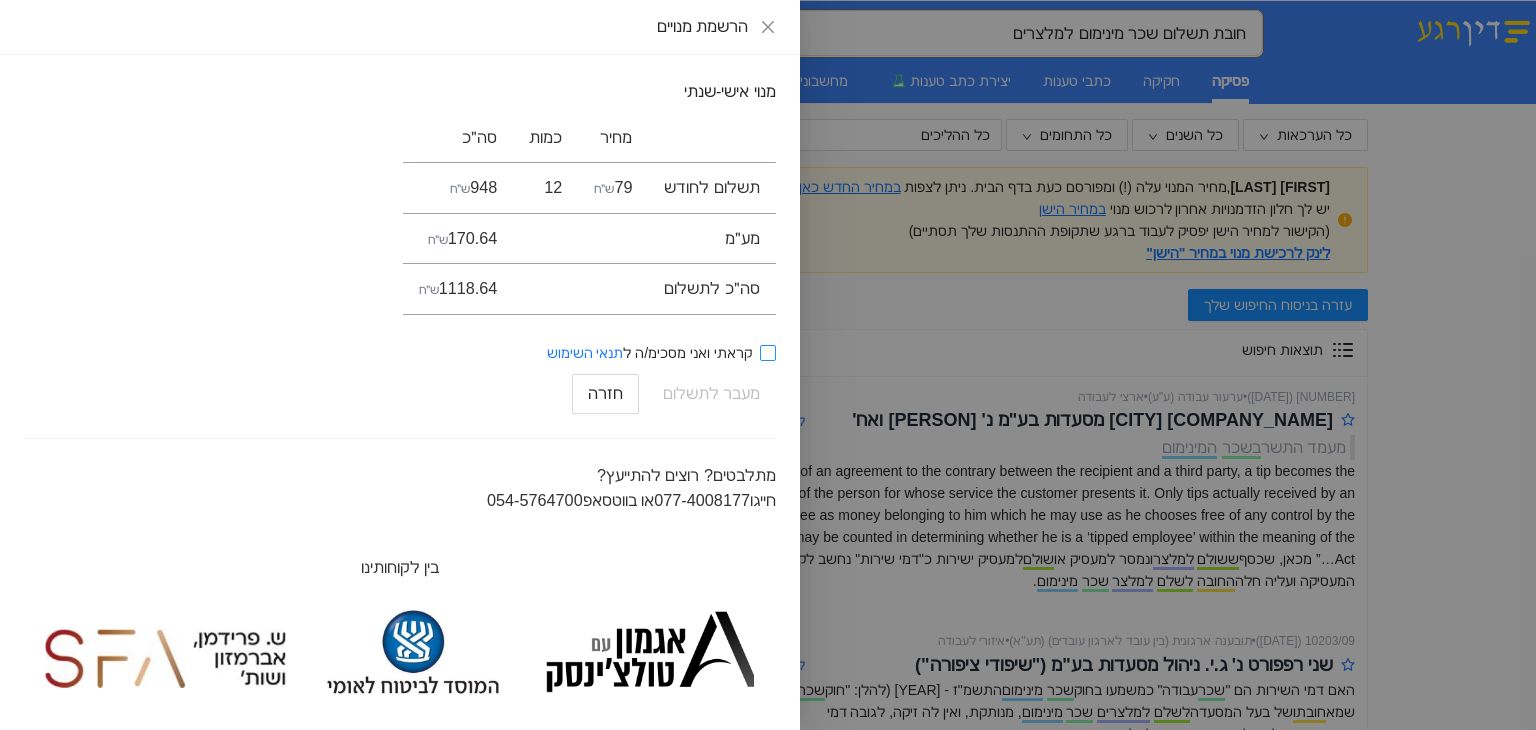 click on "קראתי ואני מסכימ/ה ל תנאי השימוש" at bounding box center (768, 353) 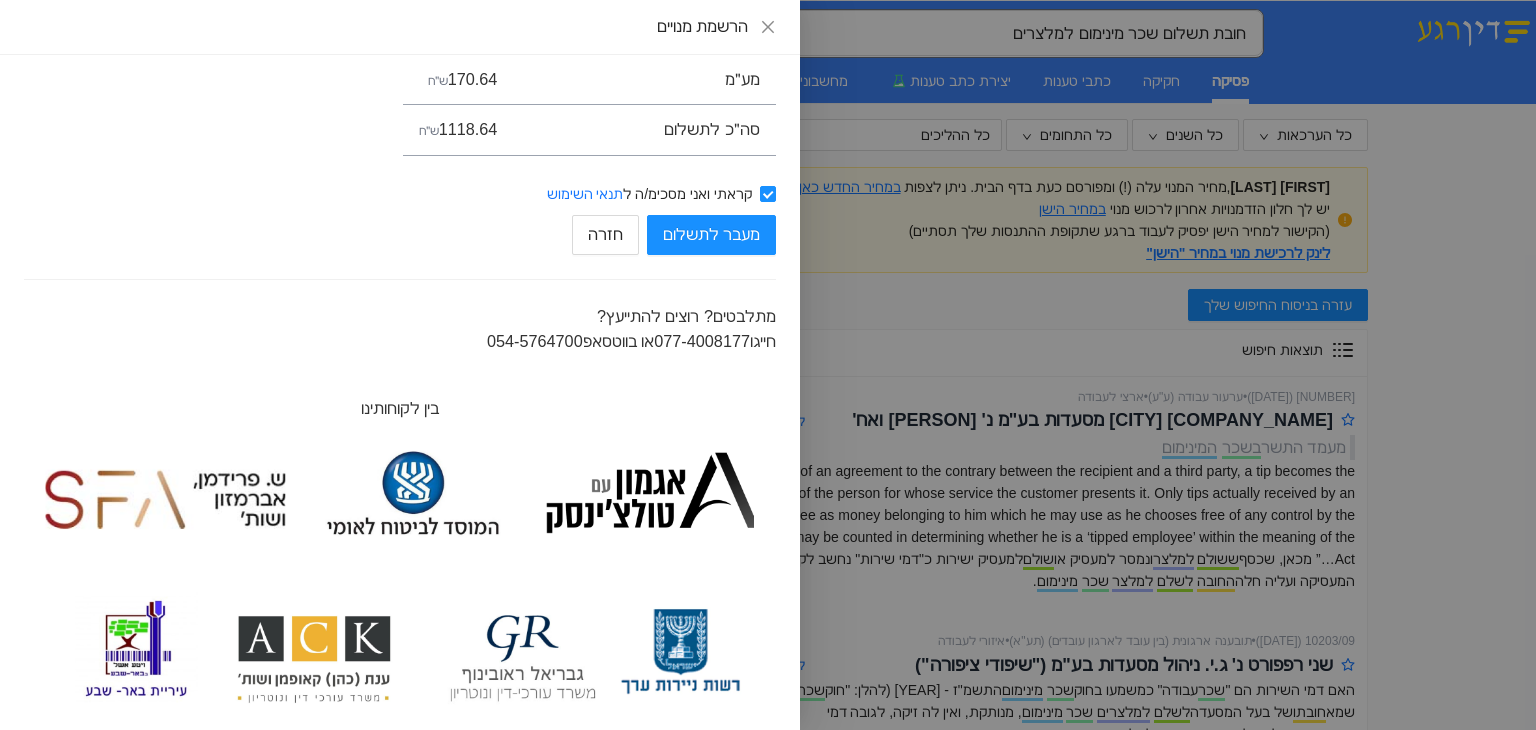 scroll, scrollTop: 142, scrollLeft: 0, axis: vertical 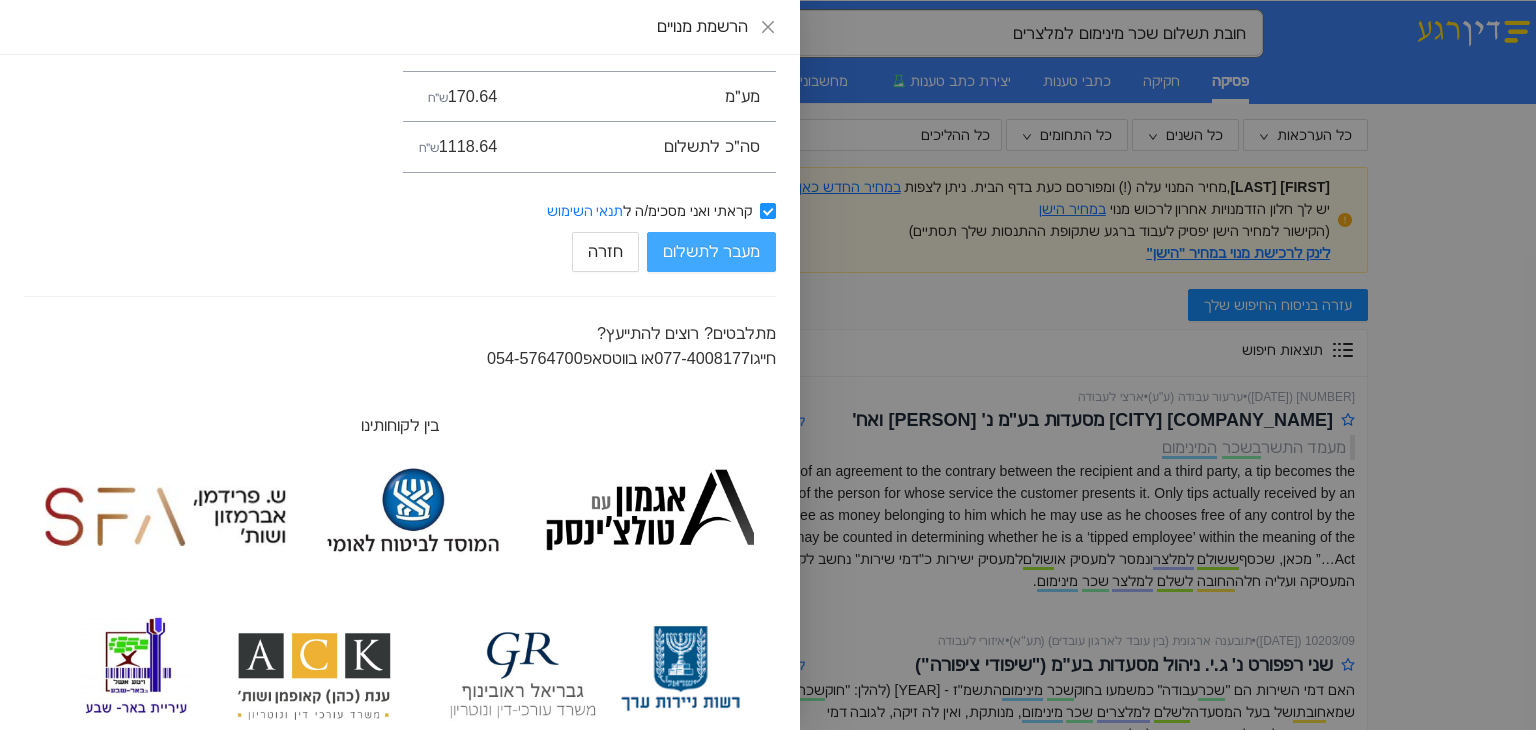 click on "מעבר לתשלום" at bounding box center [711, 252] 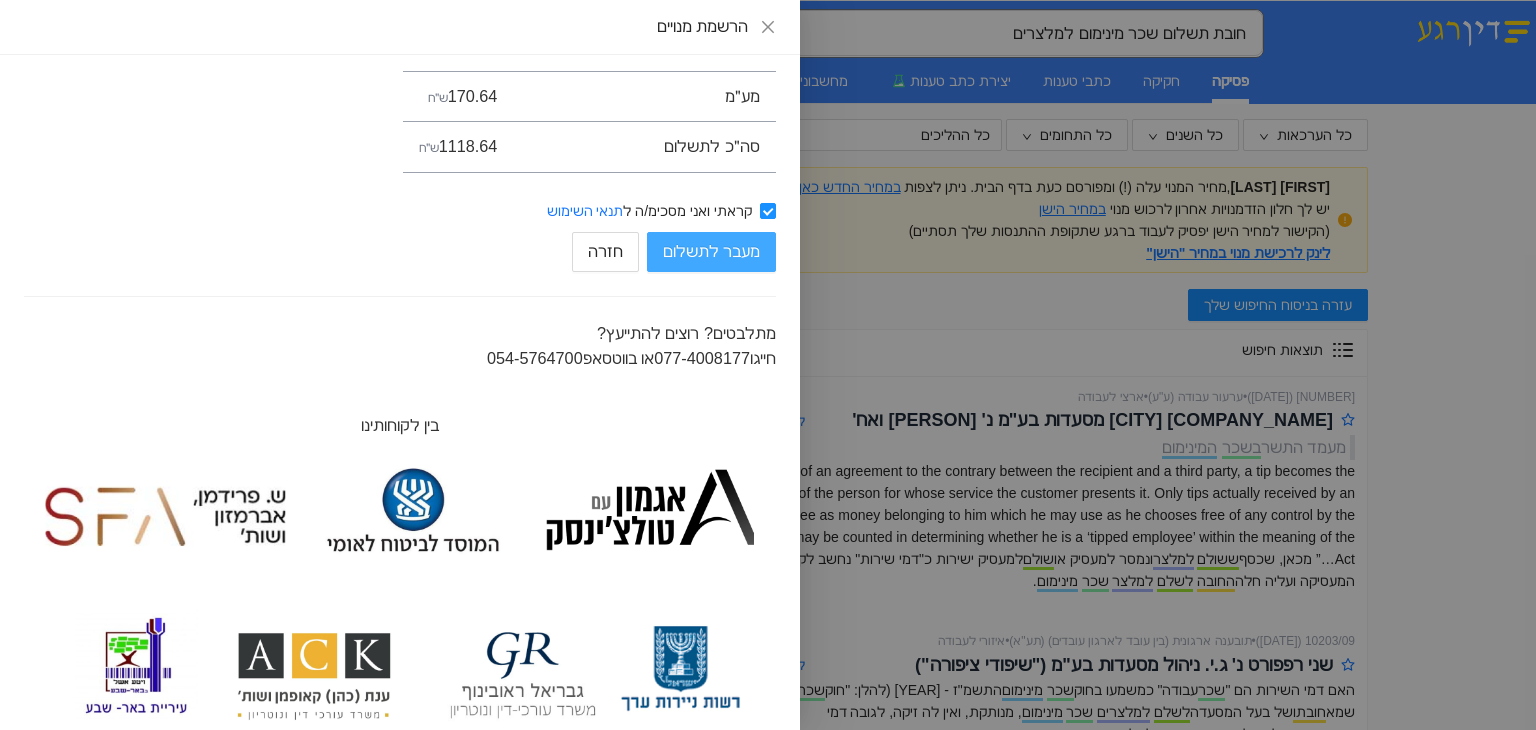 scroll, scrollTop: 0, scrollLeft: 0, axis: both 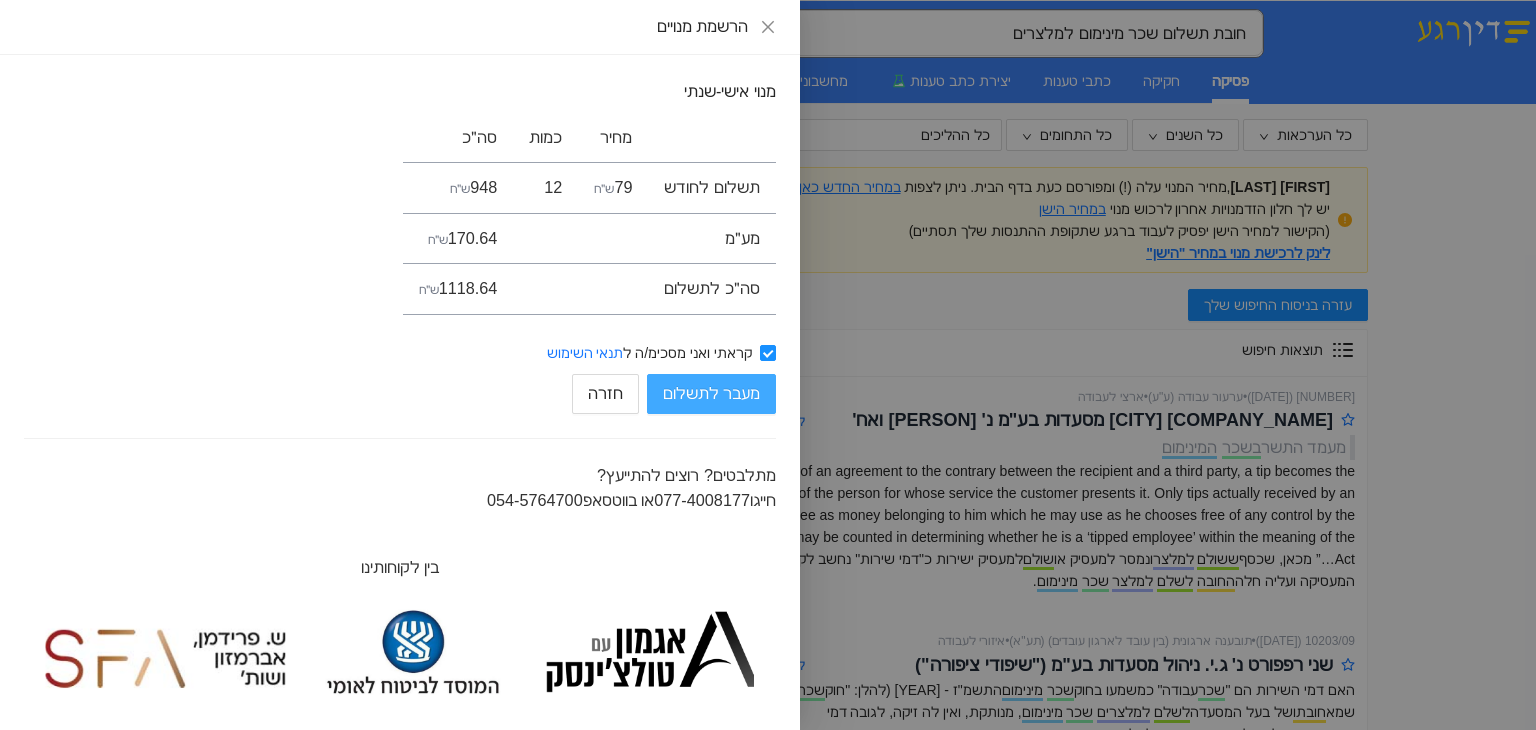 click on "מעבר לתשלום" at bounding box center (711, 394) 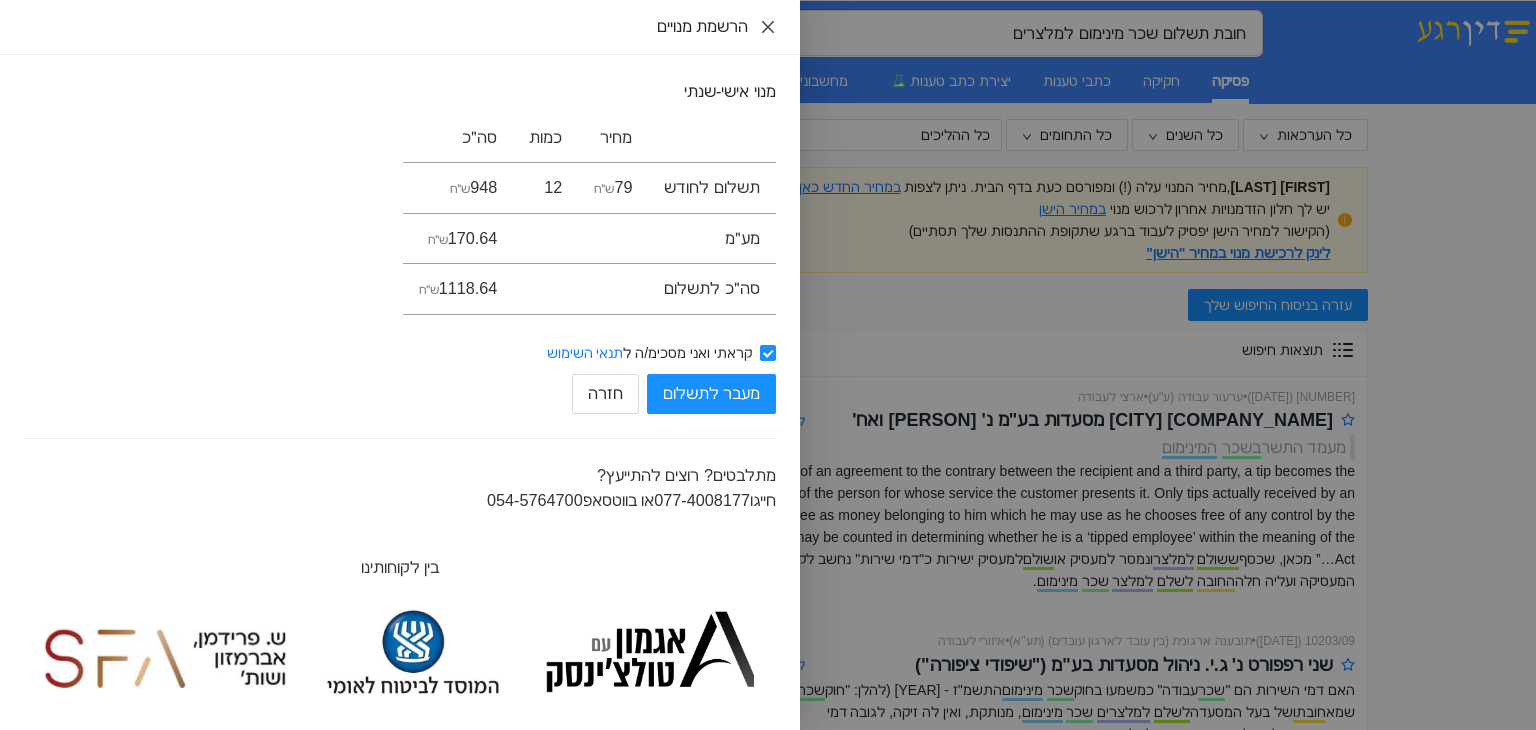 click 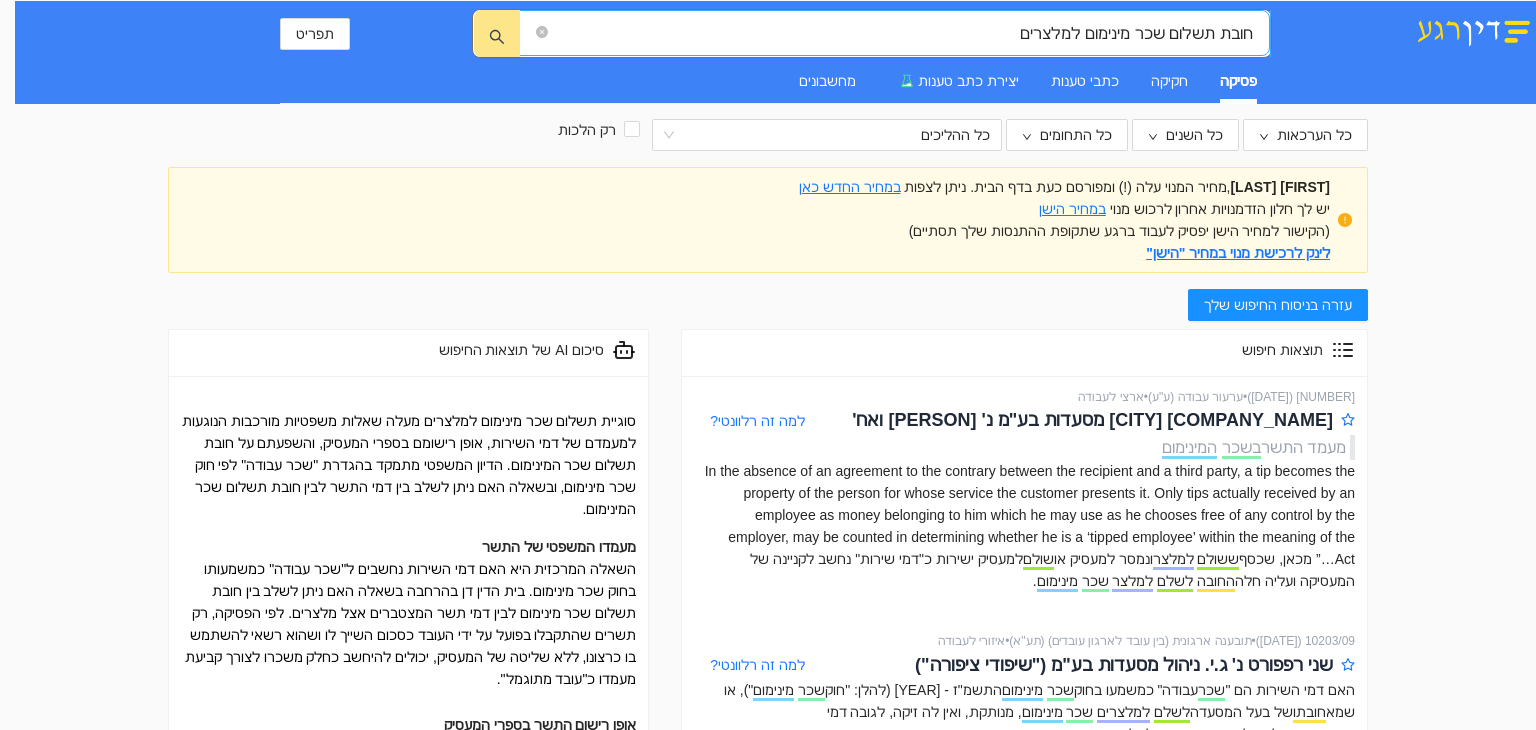 click on "חובת תשלום שכר מינימום למלצרים" at bounding box center [894, 33] 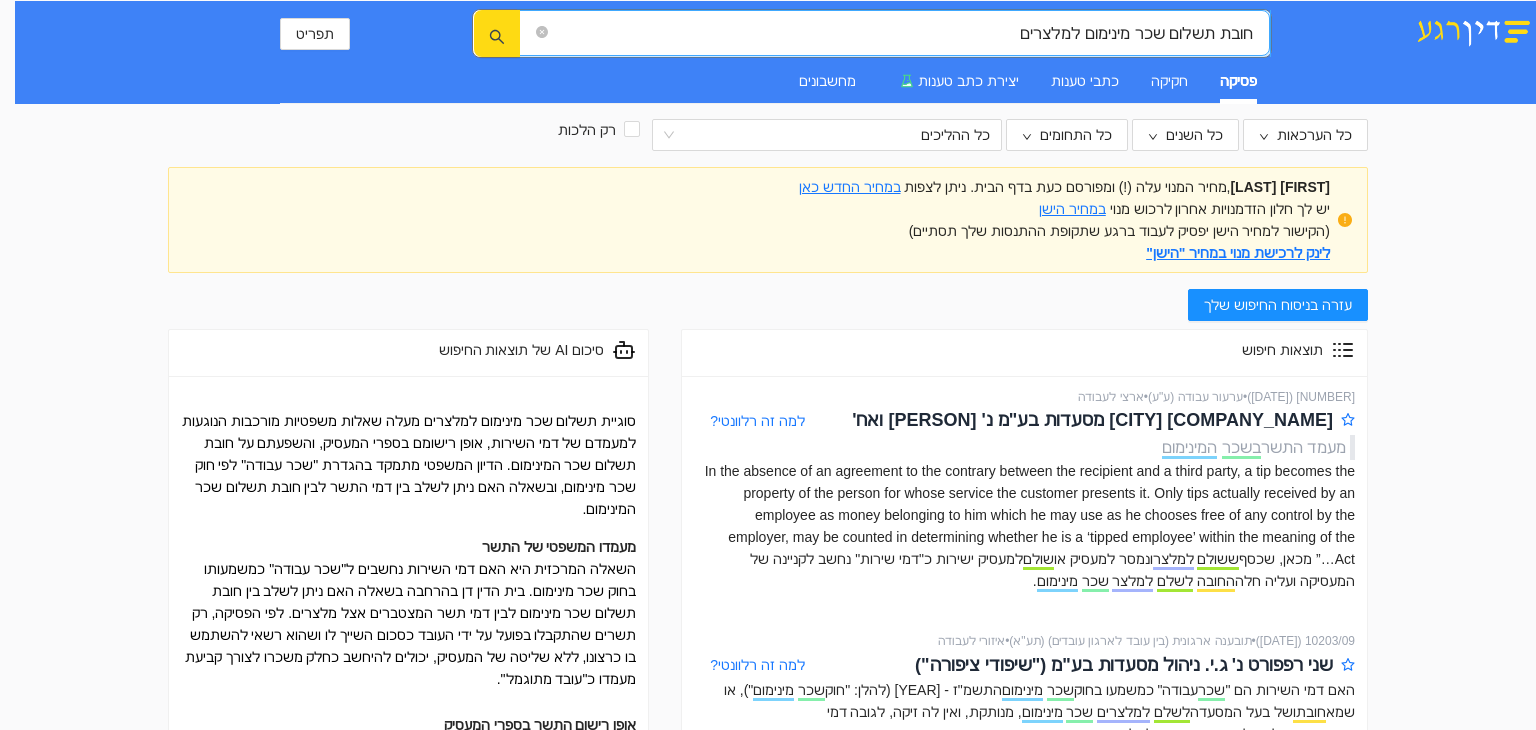 click 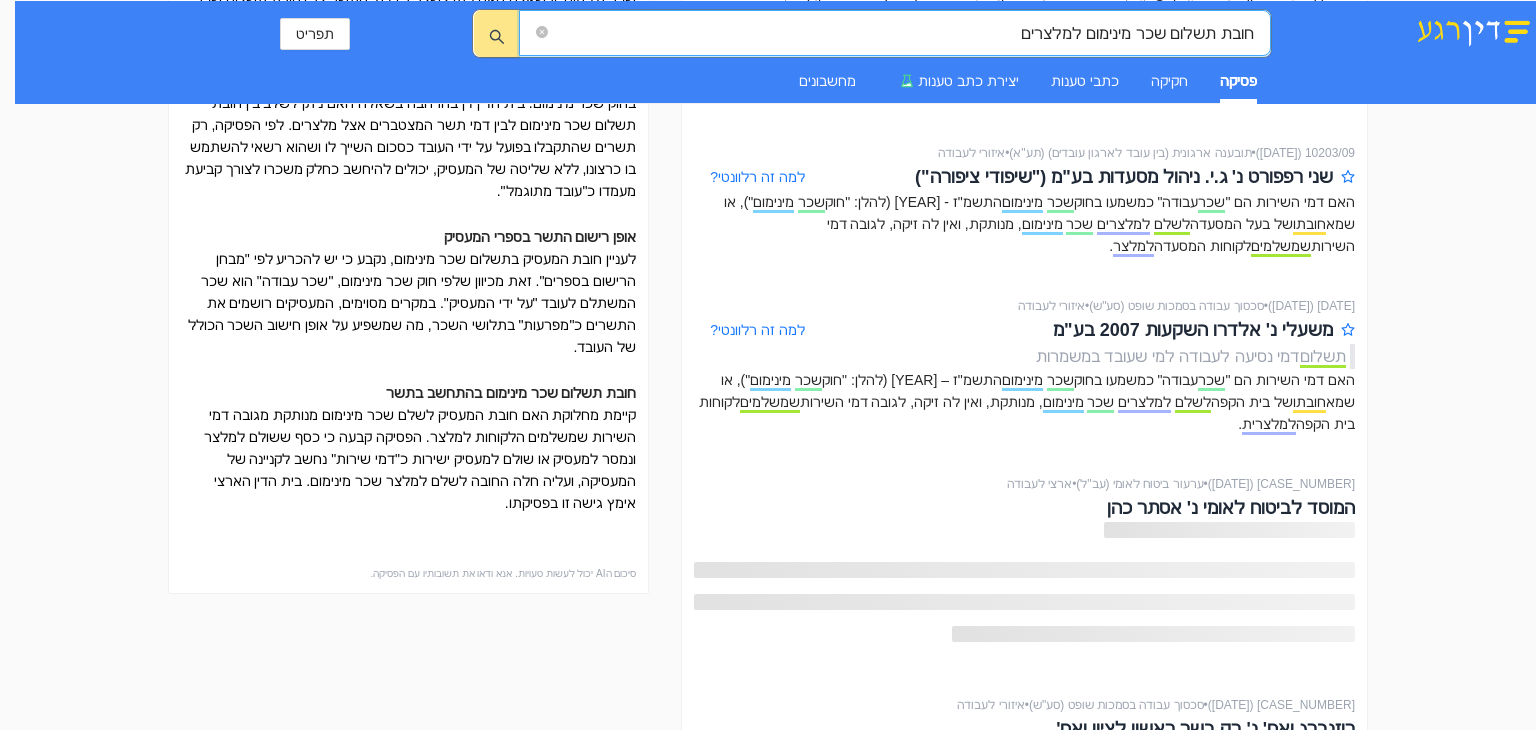 scroll, scrollTop: 500, scrollLeft: 0, axis: vertical 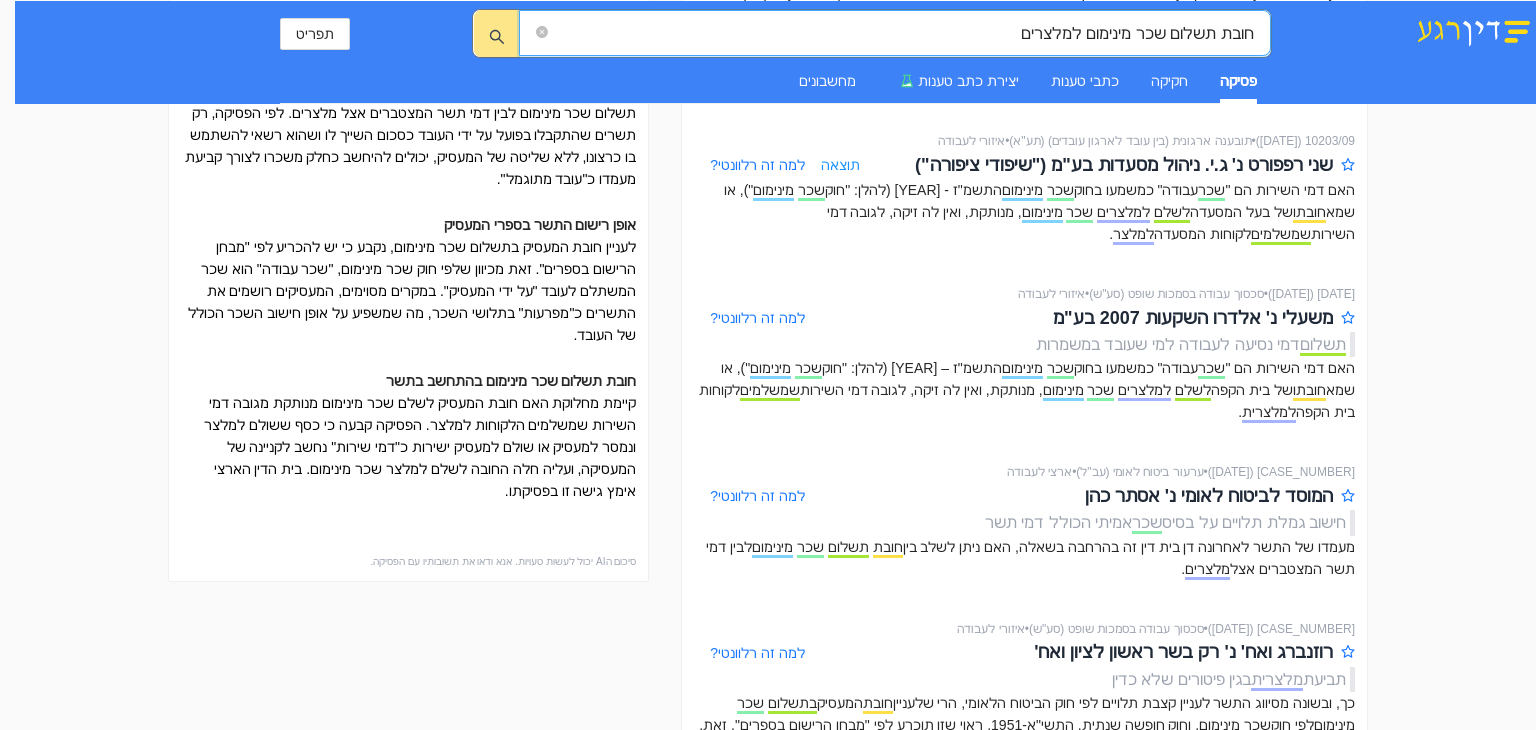 click on "תוצאה" at bounding box center [840, 165] 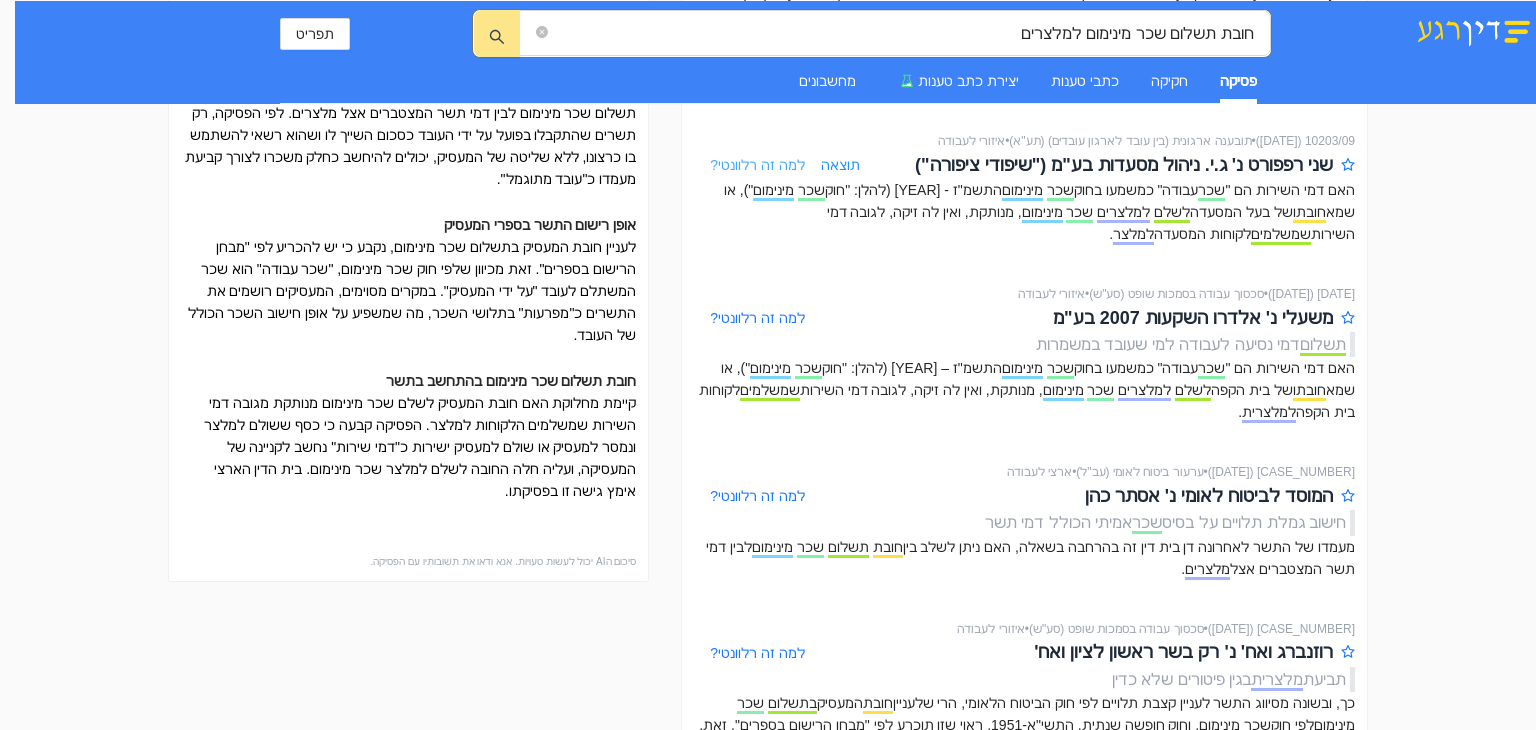 click on "למה זה רלוונטי?" at bounding box center (757, 165) 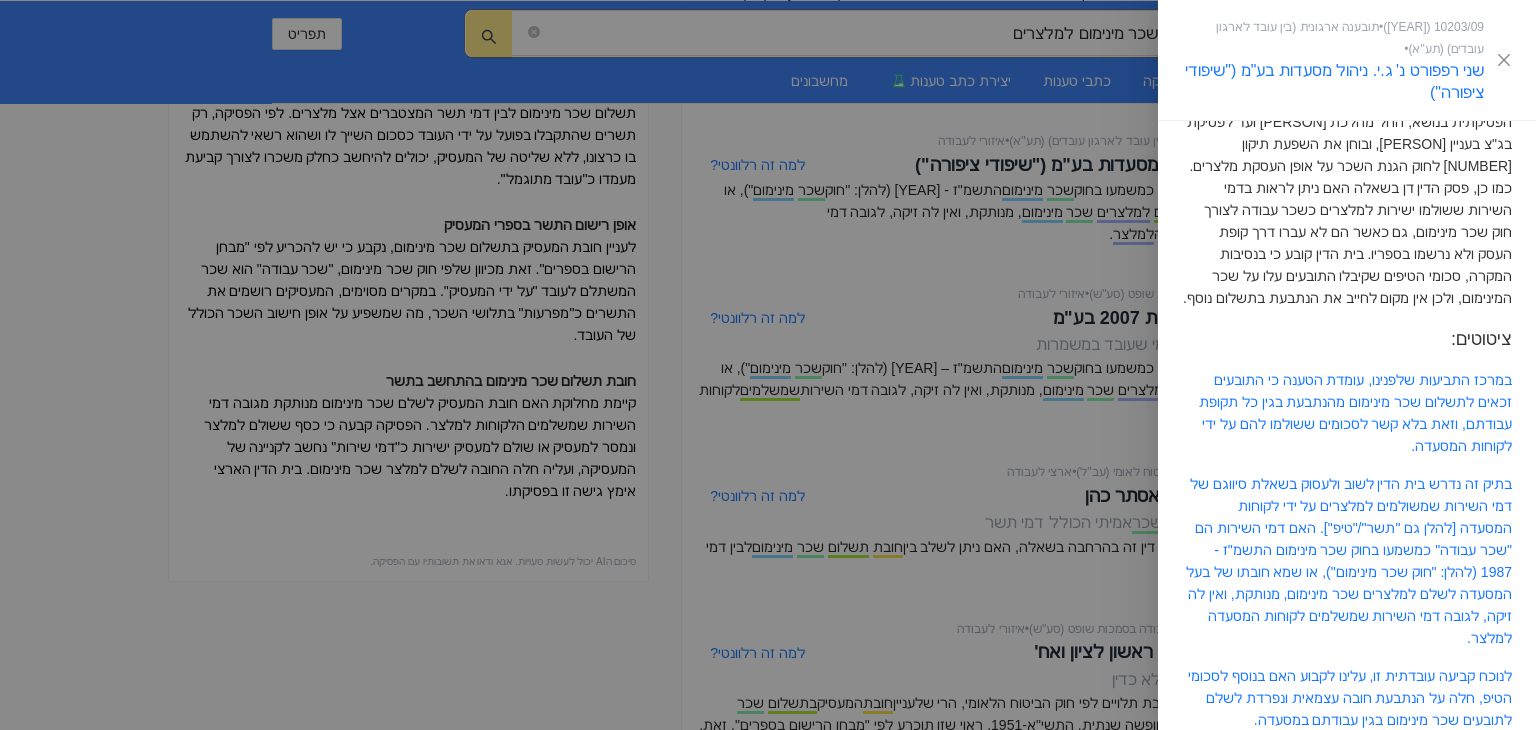 scroll, scrollTop: 195, scrollLeft: 0, axis: vertical 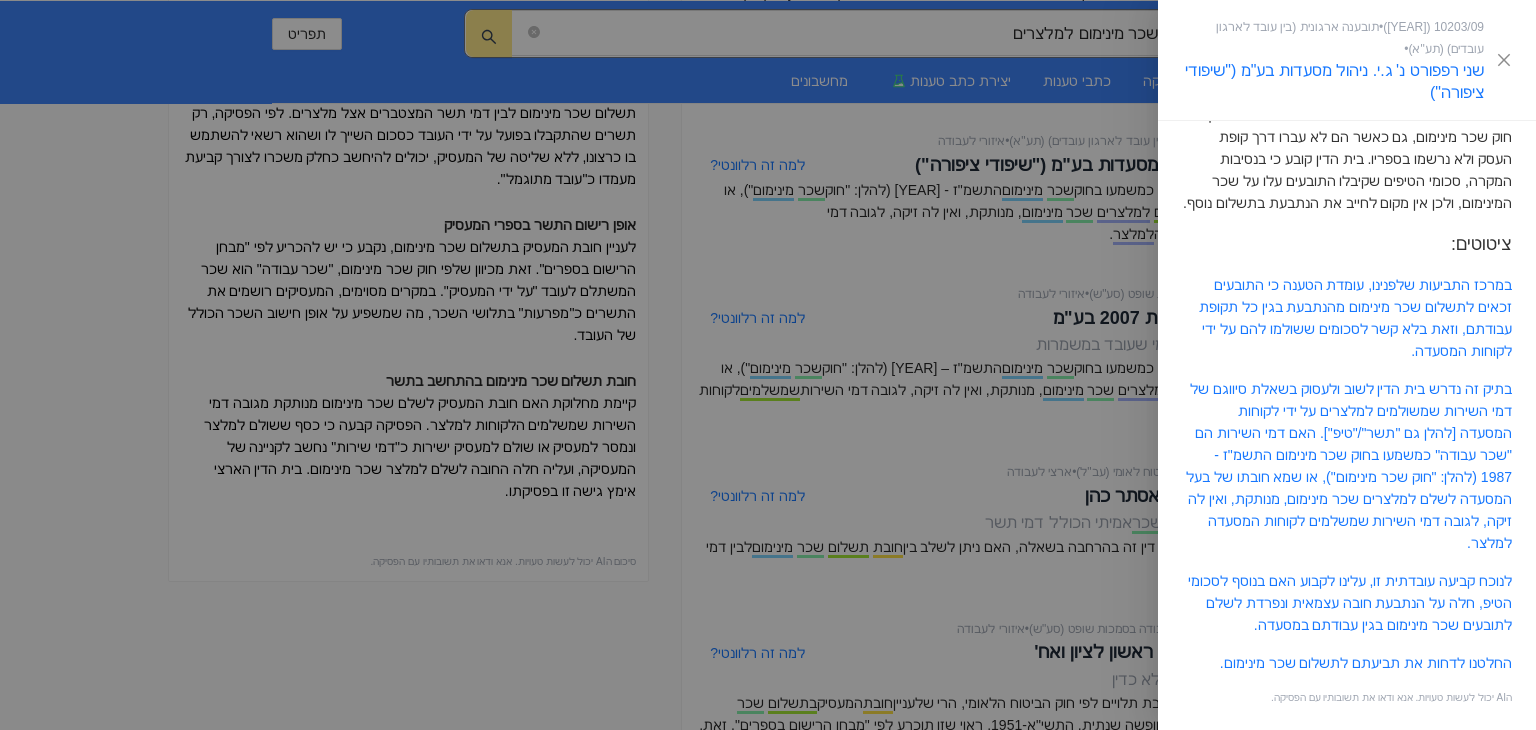 click at bounding box center [768, 365] 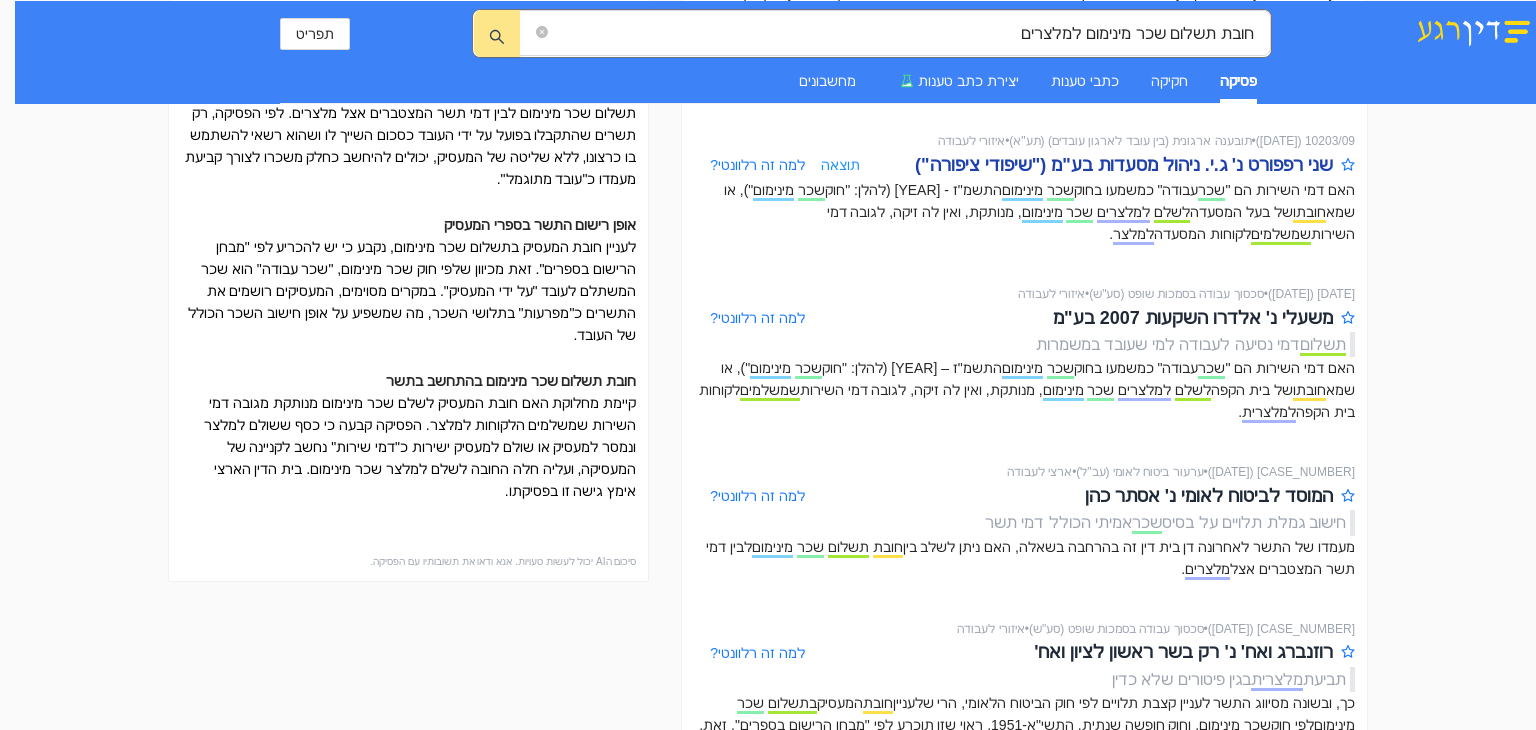 click on "שני רפפורט נ' ג.י. ניהול מסעדות בע"מ ("שיפודי ציפורה")" at bounding box center [1124, 165] 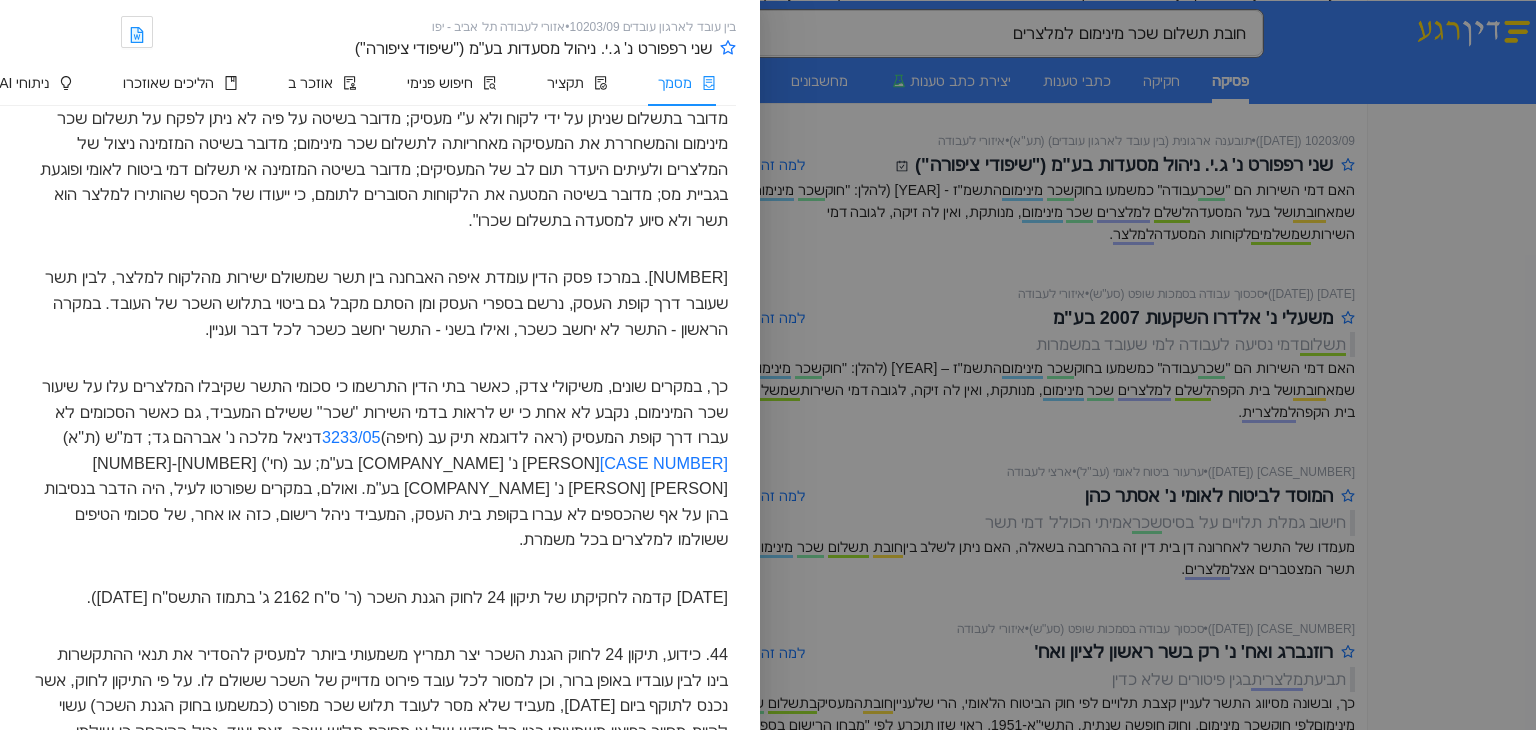 scroll, scrollTop: 8100, scrollLeft: 0, axis: vertical 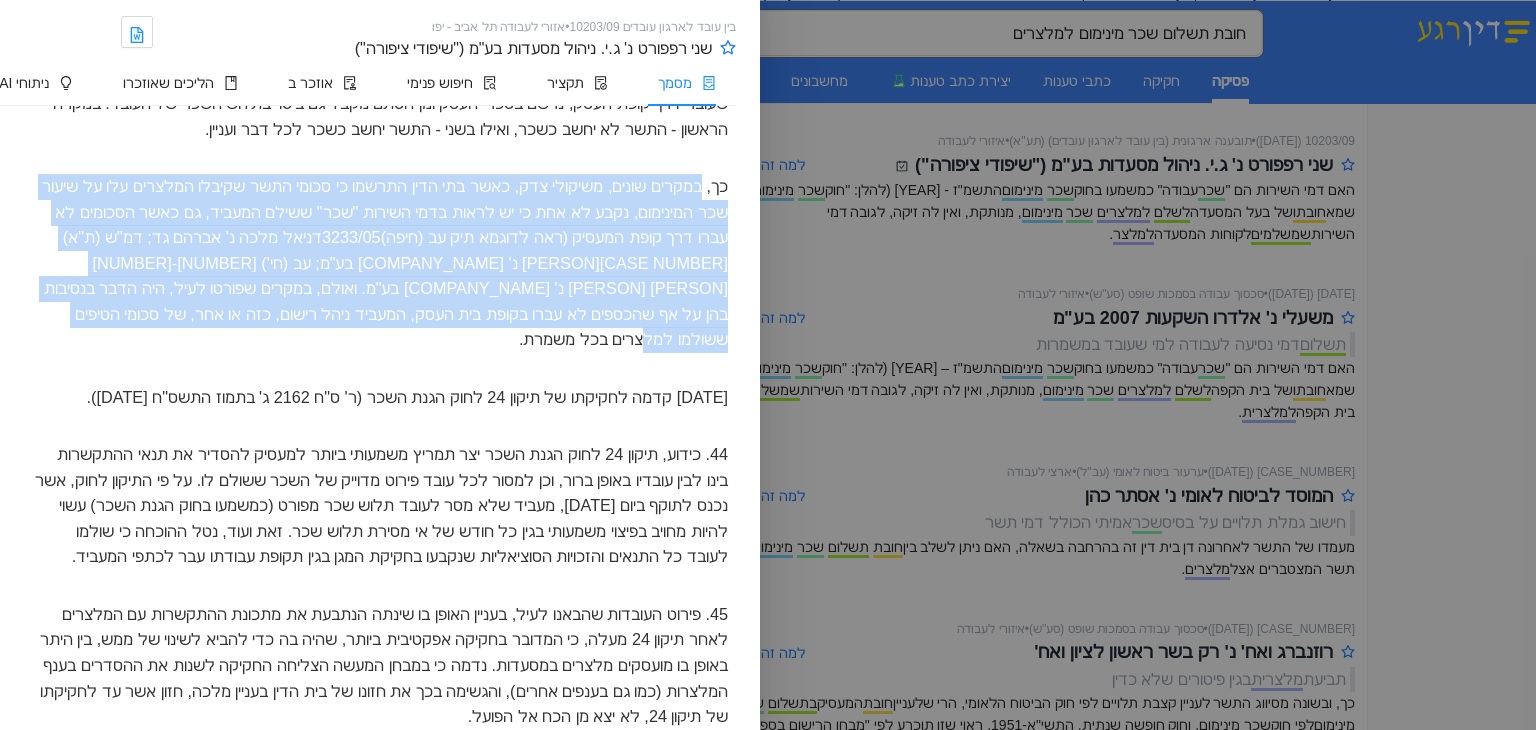 drag, startPoint x: 700, startPoint y: 288, endPoint x: 133, endPoint y: 452, distance: 590.24146 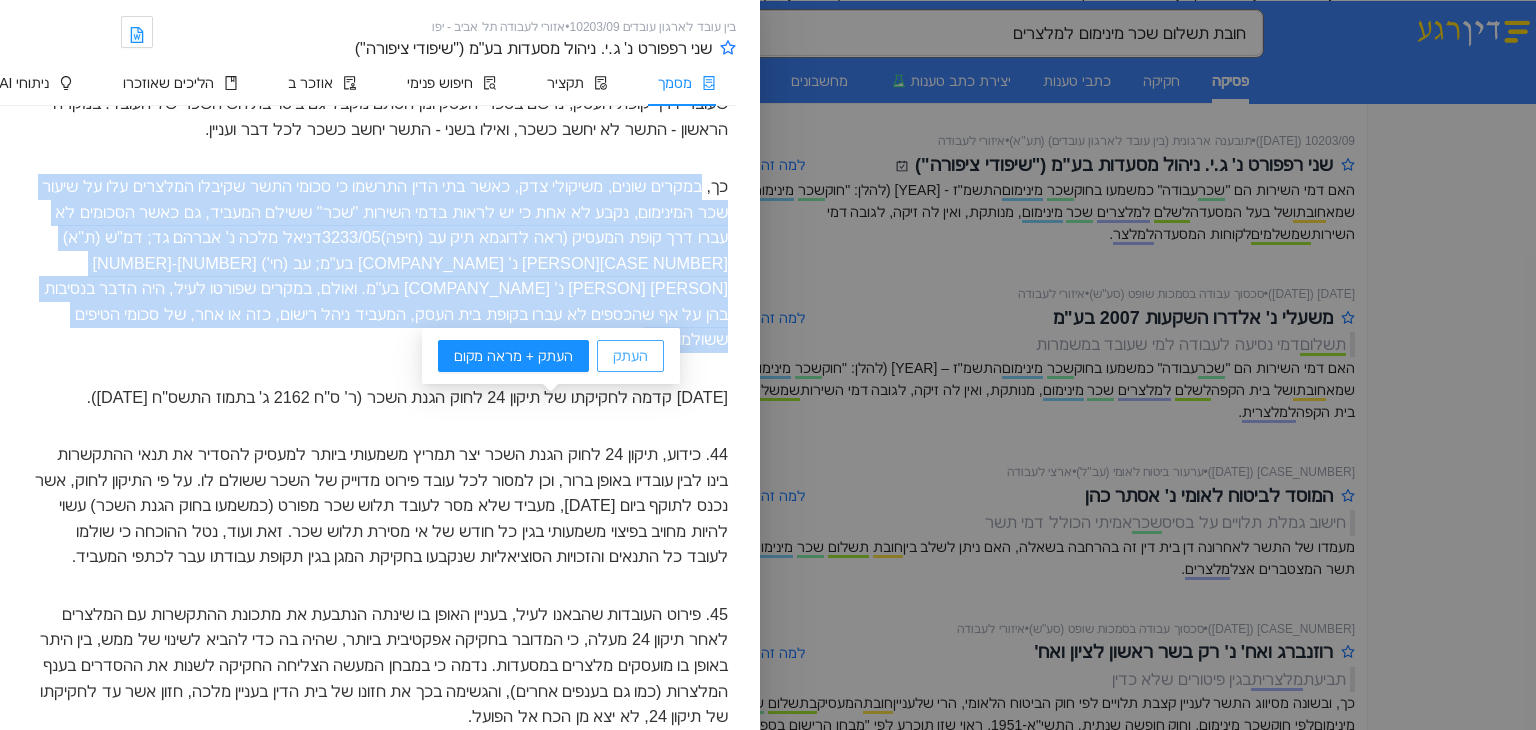drag, startPoint x: 502, startPoint y: 408, endPoint x: 636, endPoint y: 348, distance: 146.81961 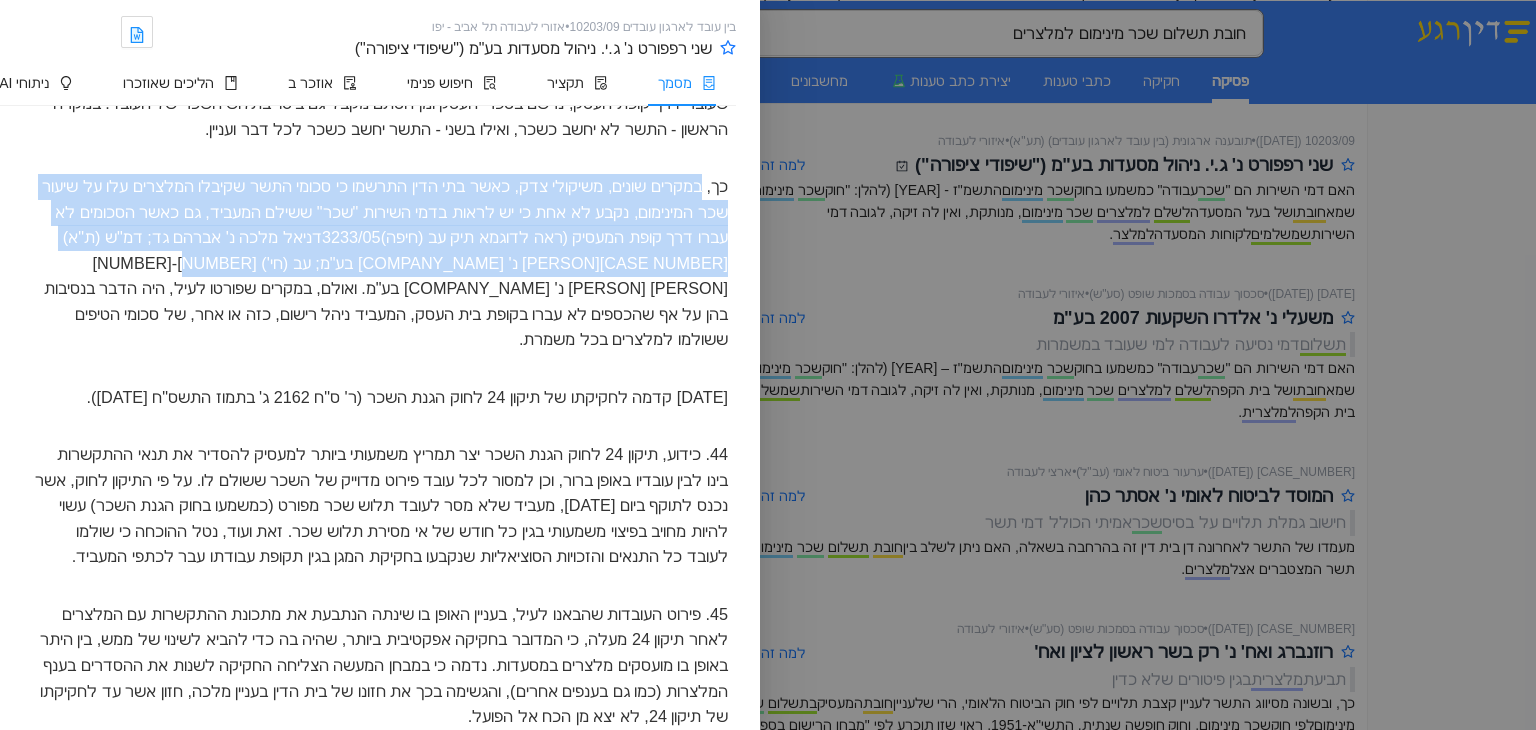 drag, startPoint x: 701, startPoint y: 285, endPoint x: 216, endPoint y: 408, distance: 500.35388 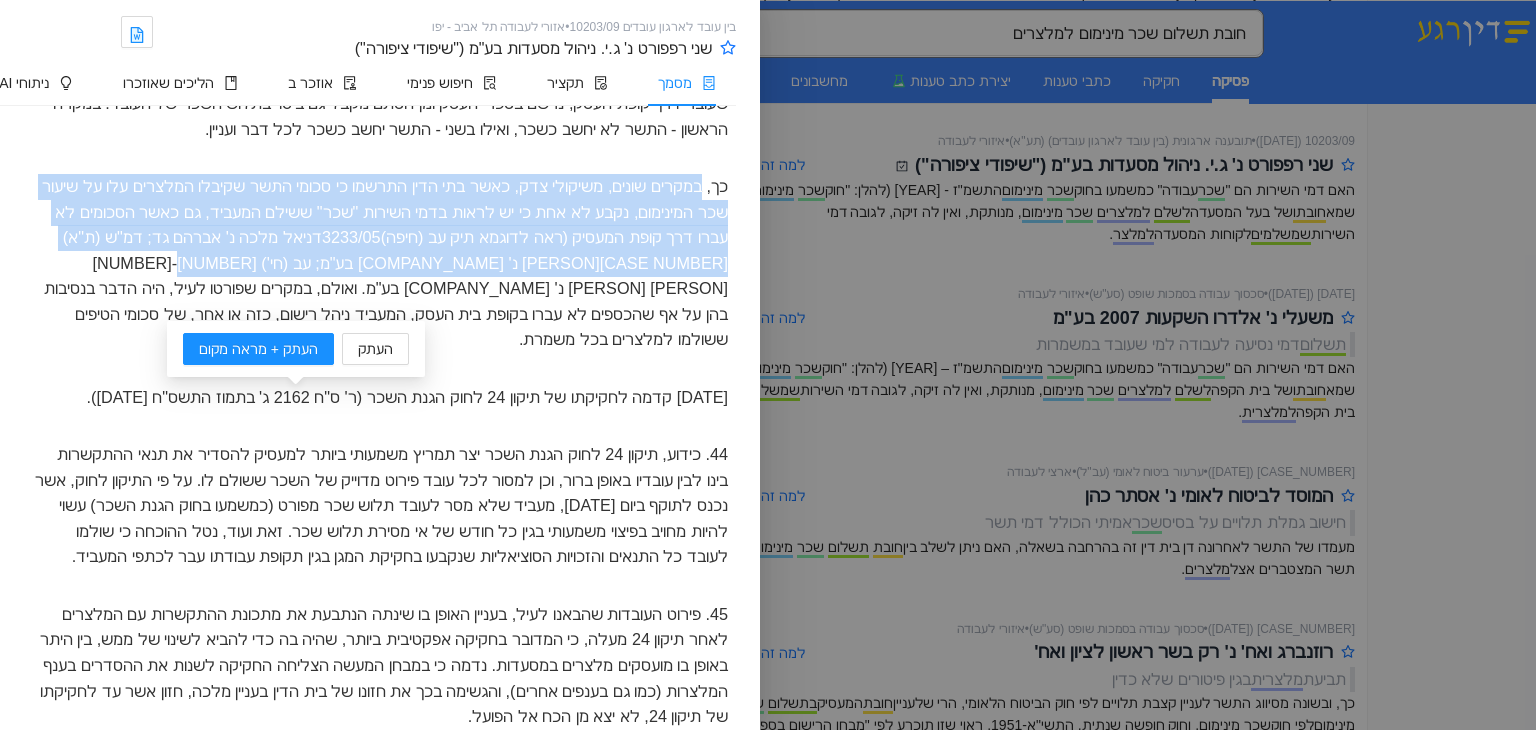click on "42. נדמה, כי בשנים שלאחר פסק הדין בעניין ענבל מלכה, חל כירסום מסויים בהלכה שיצאה מלפני בית הדין הארצי. כך, במקרים שונים, משיקולי צדק, כאשר בתי הדין התרשמו כי סכומי התשר שקיבלו המלצרים עלו על שיעור שכר המינימום, נקבע לא אחת כי יש לראות בדמי השירות "שכר" ששילם המעביד, גם כאשר הסכומים לא עברו דרך קופת המעסיק (ראה לדוגמא תיק עב (חיפה)  3233/05  דניאל מלכה נ' אברהם גד; דמ"ש (ת"א)  9747/06" at bounding box center (380, 263) 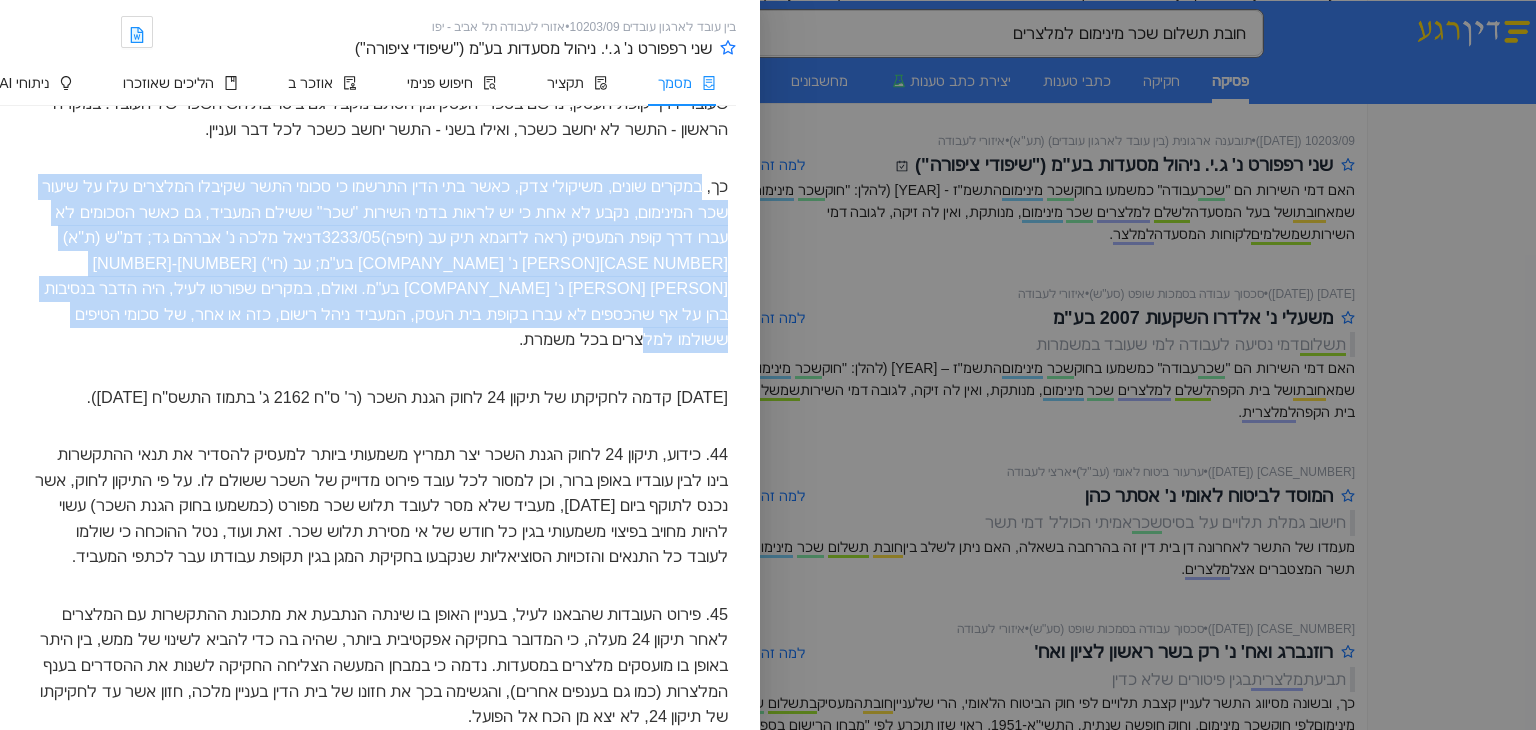 drag, startPoint x: 702, startPoint y: 288, endPoint x: 134, endPoint y: 449, distance: 590.377 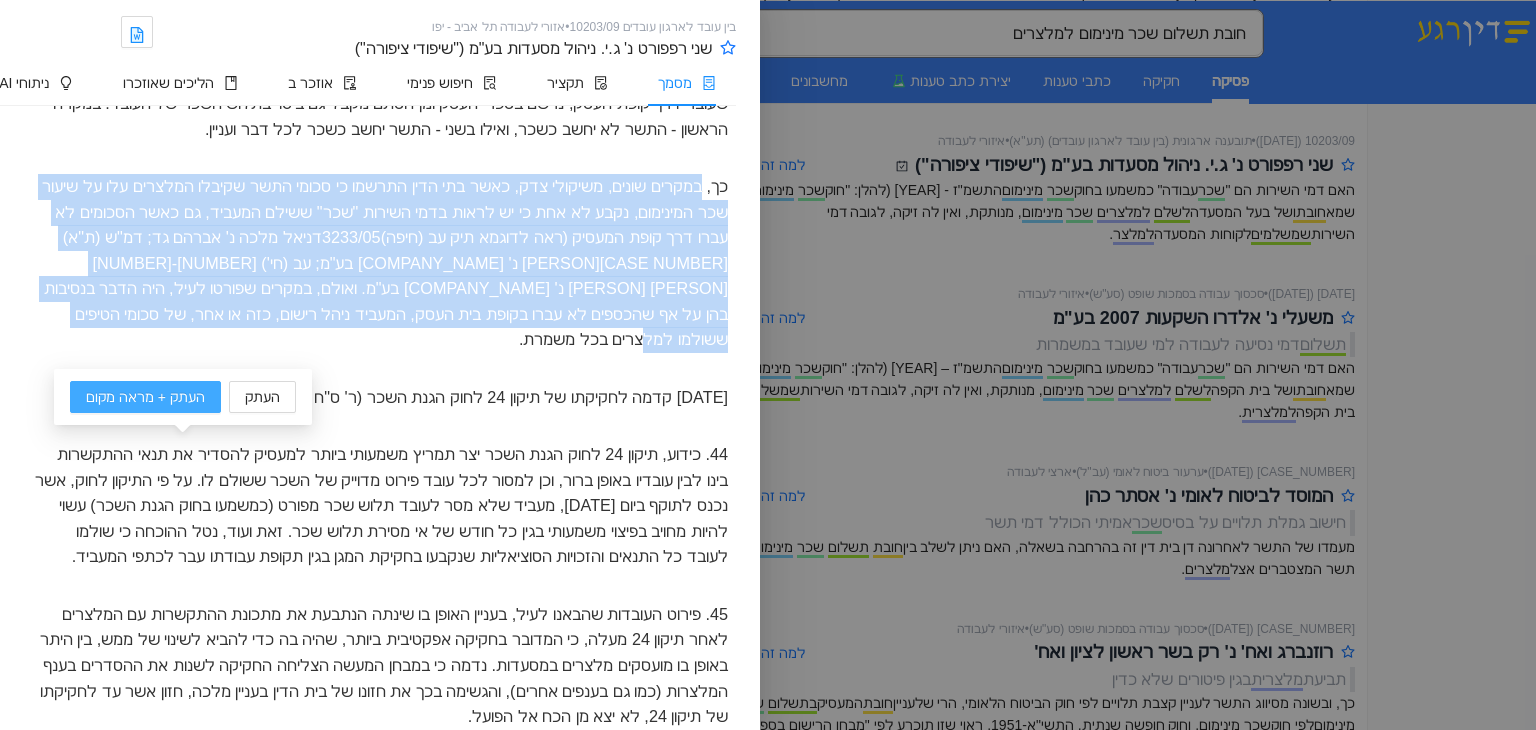 click on "העתק + מראה מקום" at bounding box center (145, 397) 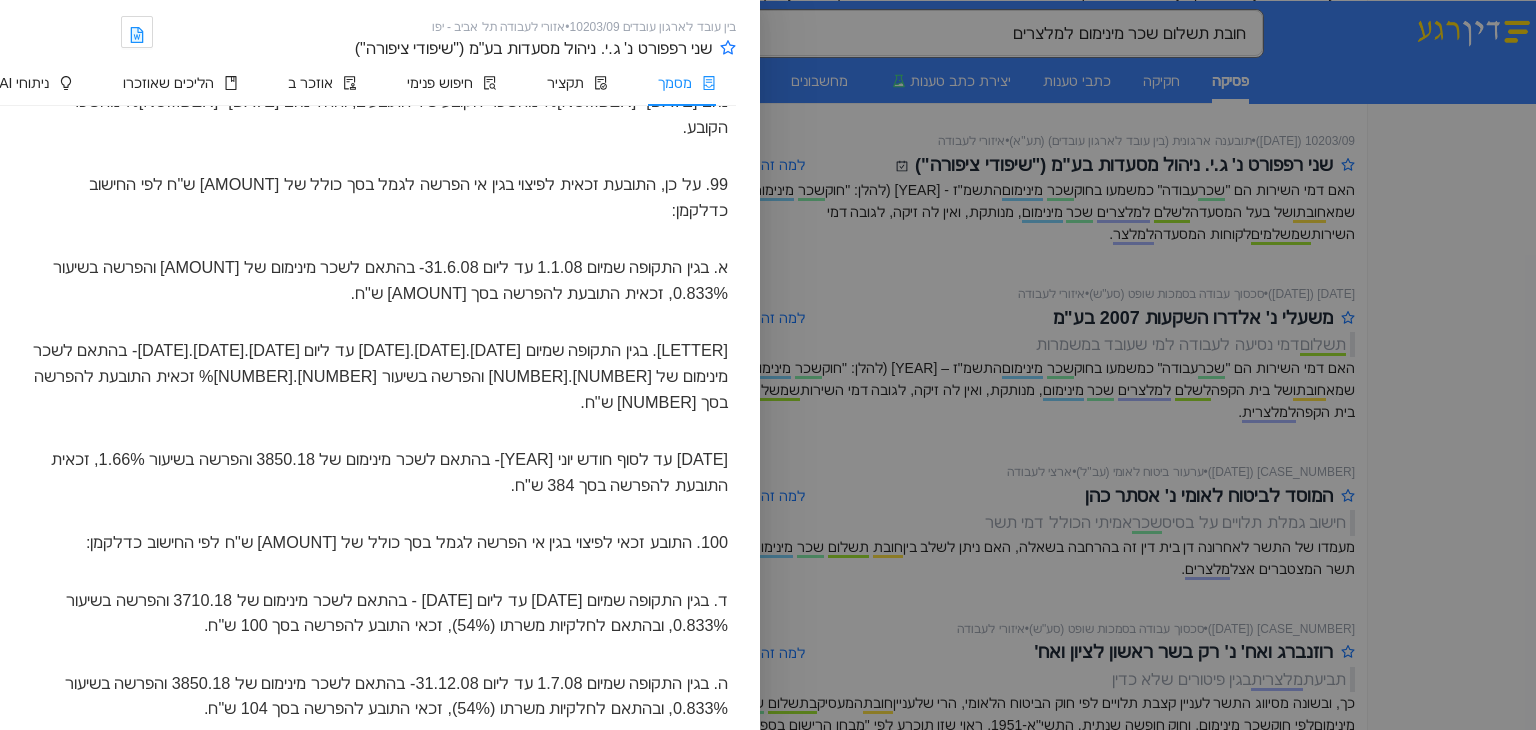 scroll, scrollTop: 21800, scrollLeft: 0, axis: vertical 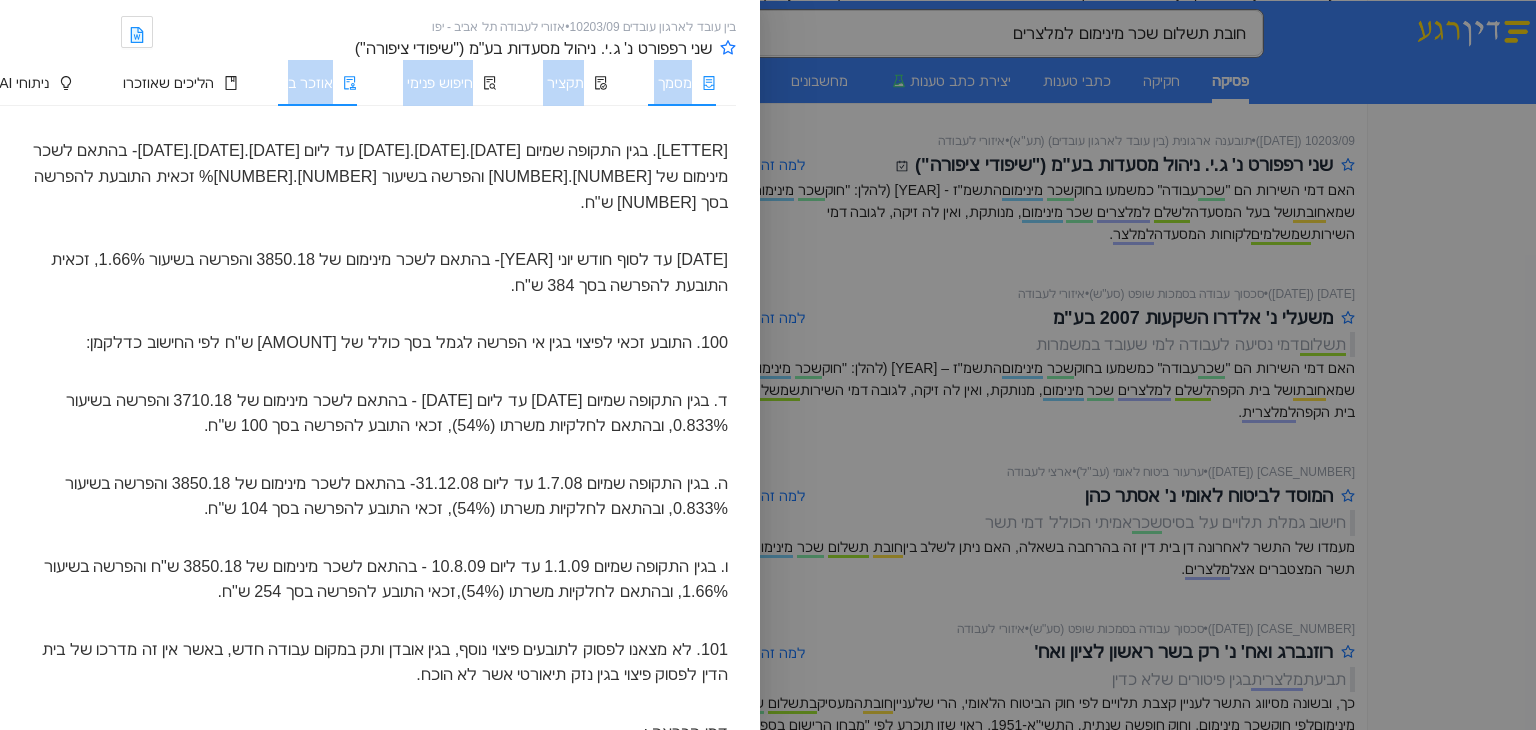 drag, startPoint x: 312, startPoint y: 49, endPoint x: 301, endPoint y: 103, distance: 55.108982 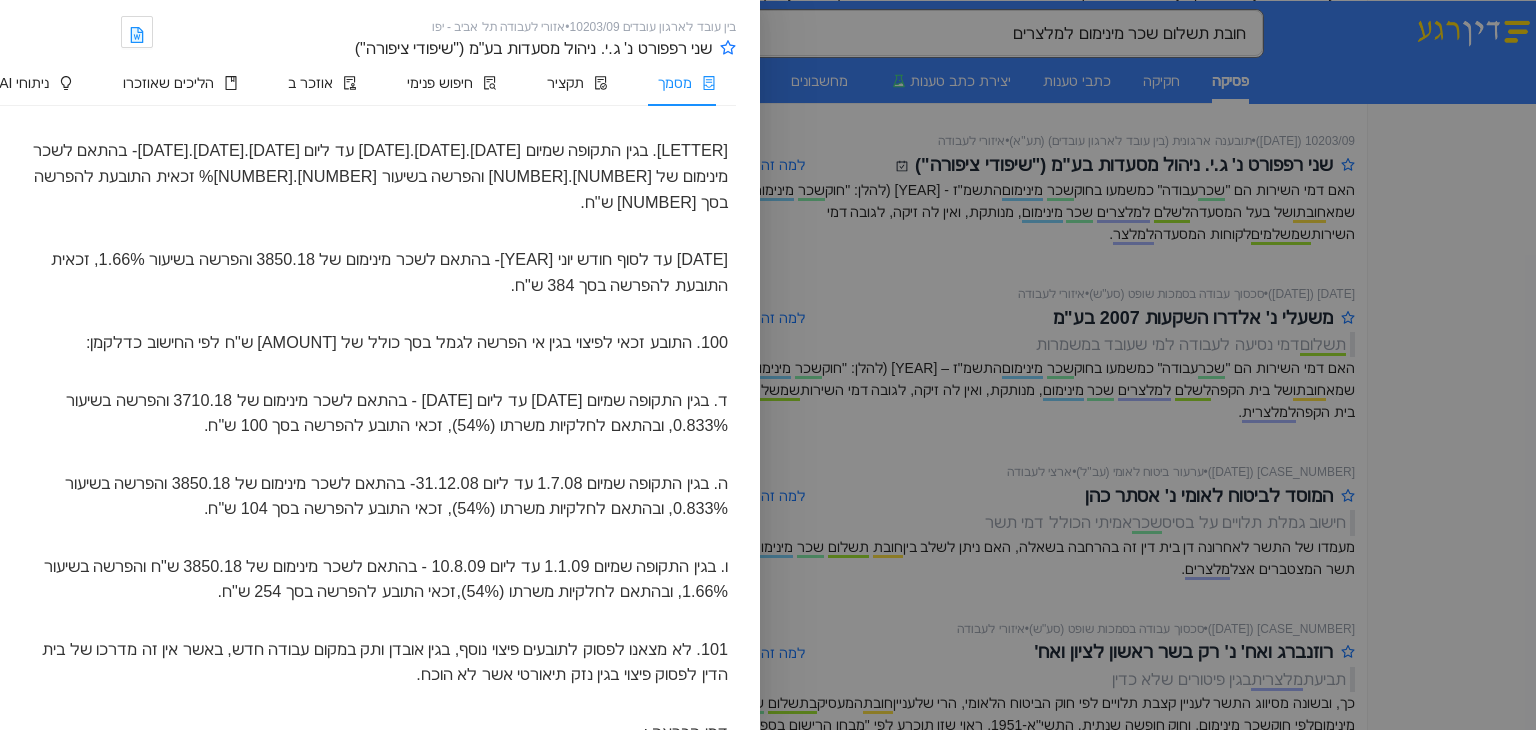 click on "בין עובד לארגון עובדים   10203/09   אזורי לעבודה תל אביב - יפו שני רפפורט נ' ג.י. ניהול מסעדות בע"מ ("שיפודי ציפורה")" at bounding box center [448, 38] 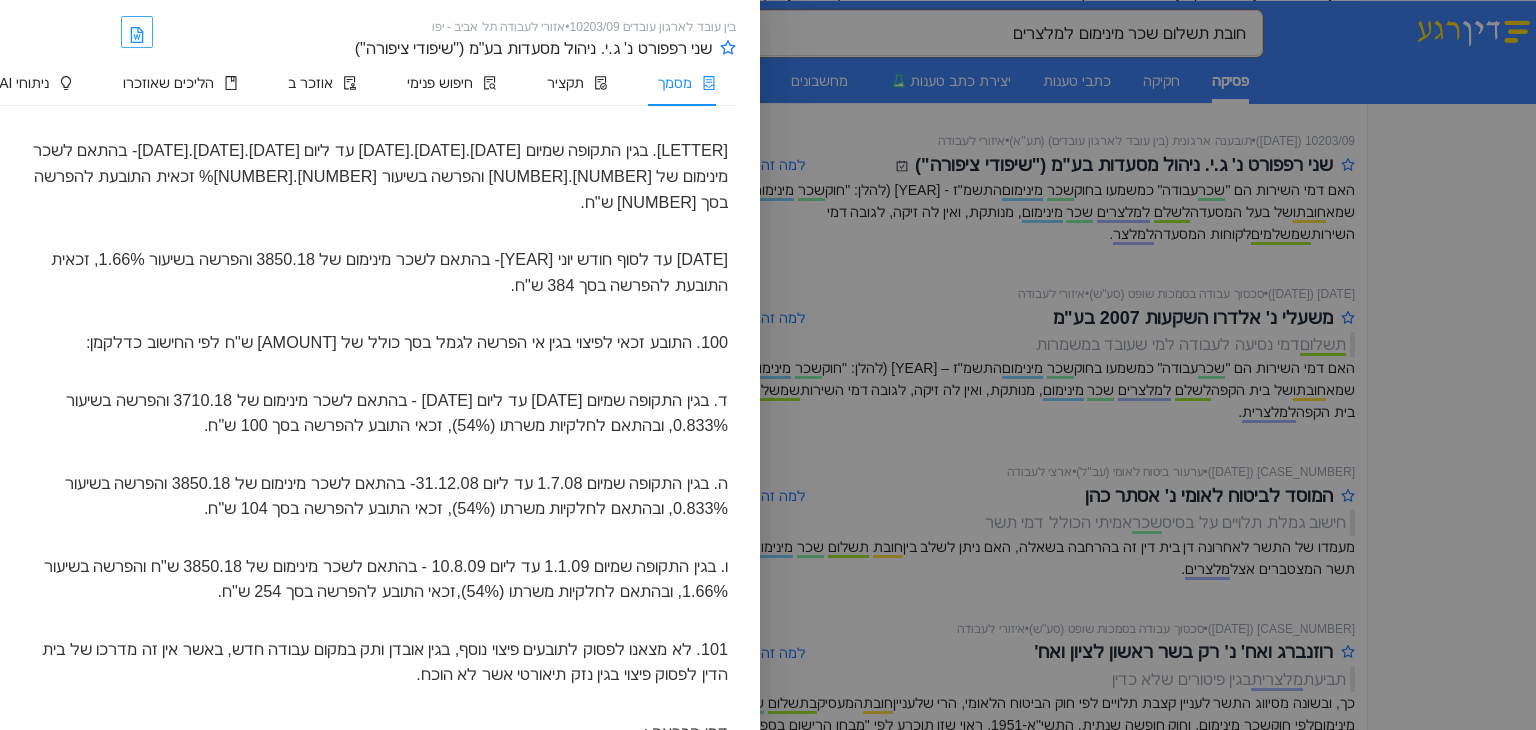 click 